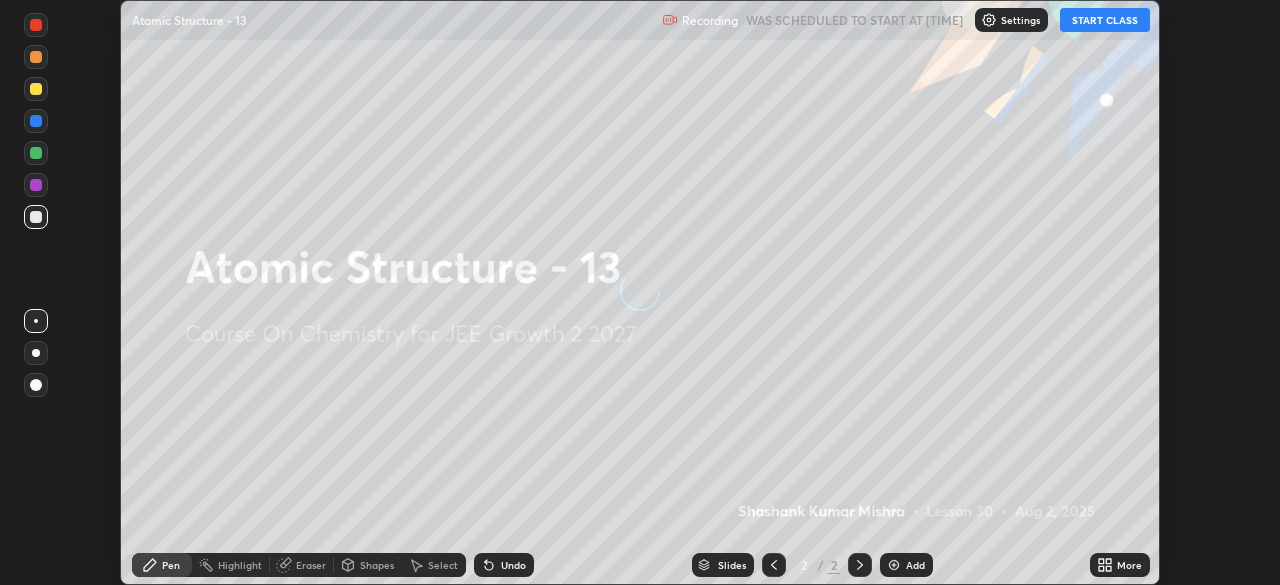 scroll, scrollTop: 0, scrollLeft: 0, axis: both 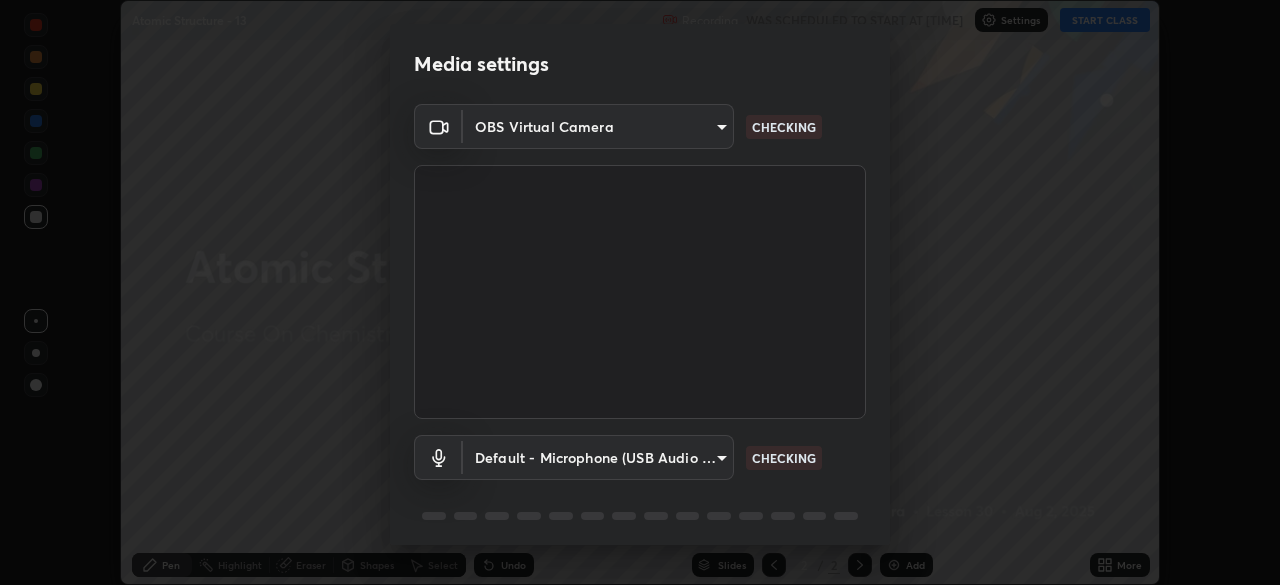 type on "8b25c008dc65e002d7ff7c75af3eca2758b959ceb282faffd64030ff43a116c5" 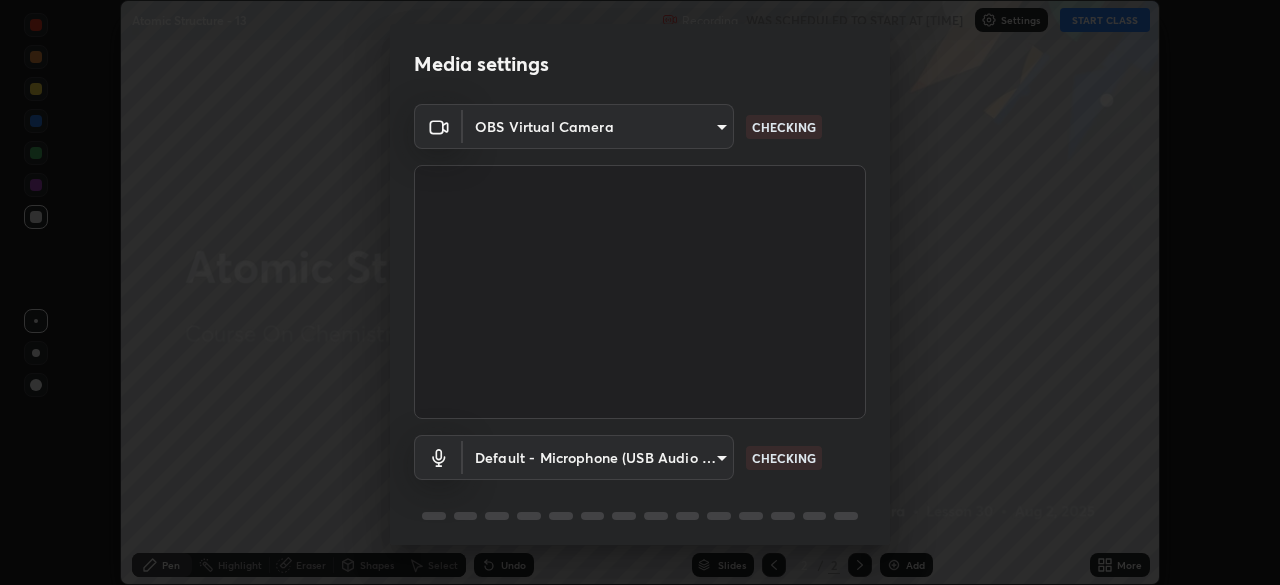 click on "Erase all Atomic Structure - 13 Recording WAS SCHEDULED TO START AT  [TIME] Settings START CLASS Setting up your live class Atomic Structure - 13 • L30 of Course On Chemistry for JEE Growth 2 2027 [FIRST] [LAST] Pen Highlight Eraser Shapes Select Undo Slides 2 / 2 Add More No doubts shared Encourage your learners to ask a doubt for better clarity Report an issue Reason for reporting Buffering Chat not working Audio - Video sync issue Educator video quality low ​ Attach an image Report Media settings OBS Virtual Camera [HASH] CHECKING Default - Microphone (USB Audio Device) default CHECKING 1 / 5 Next" at bounding box center (640, 292) 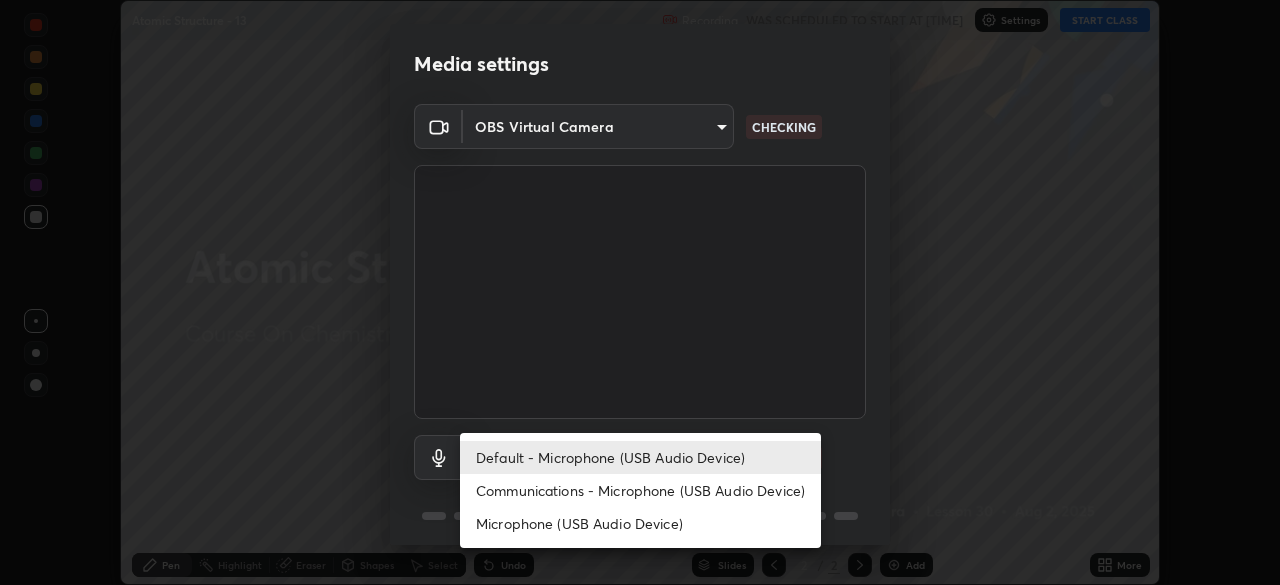 click on "Communications - Microphone (USB Audio Device)" at bounding box center [640, 490] 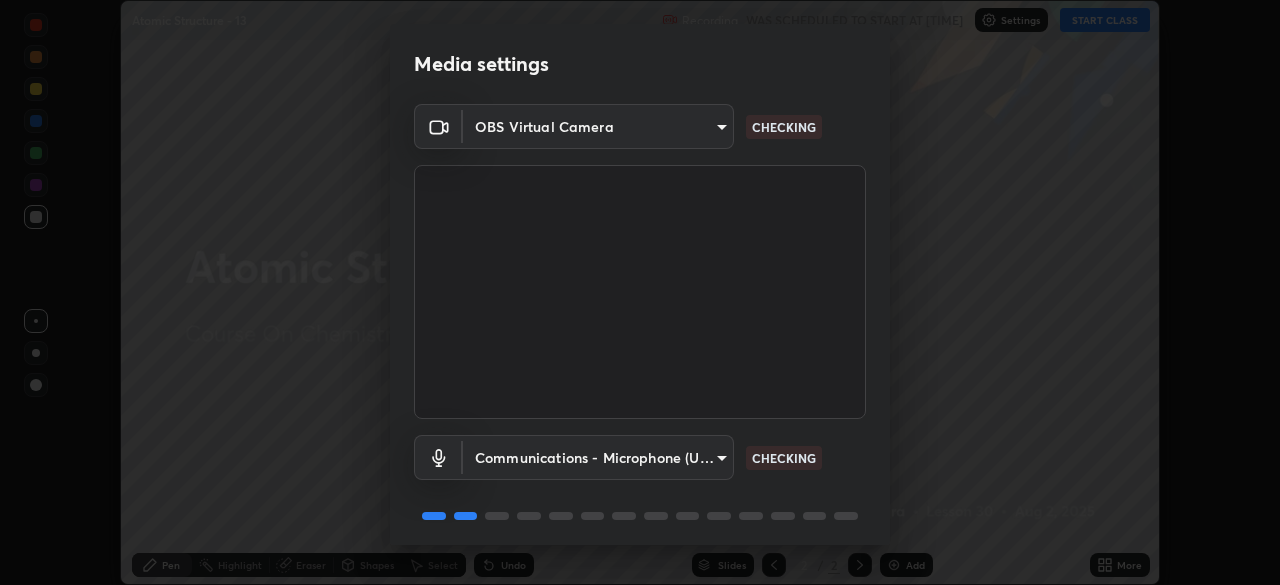 click on "Erase all Atomic Structure - 13 Recording WAS SCHEDULED TO START AT  [TIME] Settings START CLASS Setting up your live class Atomic Structure - 13 • L30 of Course On Chemistry for JEE Growth 2 2027 [FIRST] [LAST] Pen Highlight Eraser Shapes Select Undo Slides 2 / 2 Add More No doubts shared Encourage your learners to ask a doubt for better clarity Report an issue Reason for reporting Buffering Chat not working Audio - Video sync issue Educator video quality low ​ Attach an image Report Media settings OBS Virtual Camera [HASH] CHECKING Communications - Microphone (USB Audio Device) communications CHECKING 1 / 5 Next" at bounding box center [640, 292] 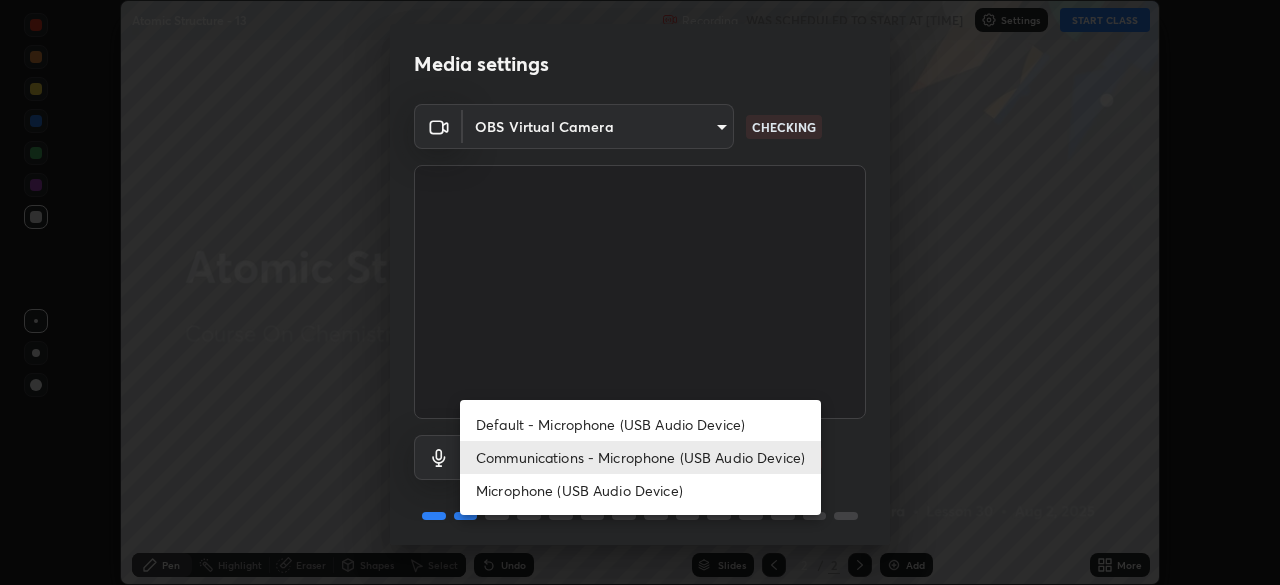 click on "Default - Microphone (USB Audio Device)" at bounding box center (640, 424) 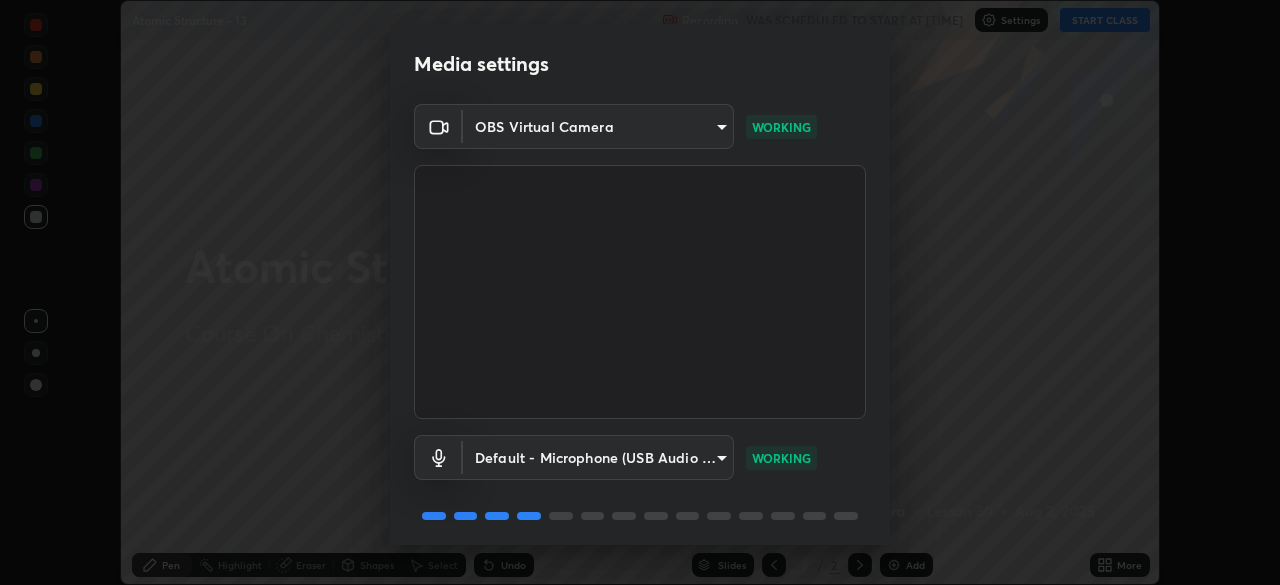 scroll, scrollTop: 71, scrollLeft: 0, axis: vertical 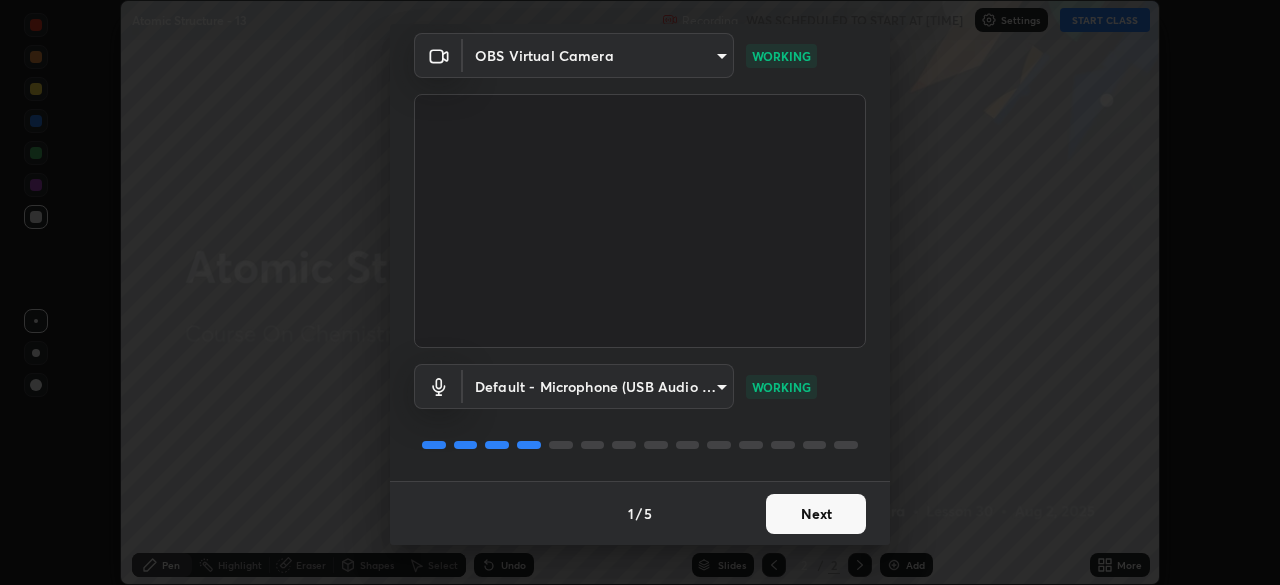 click on "Next" at bounding box center [816, 514] 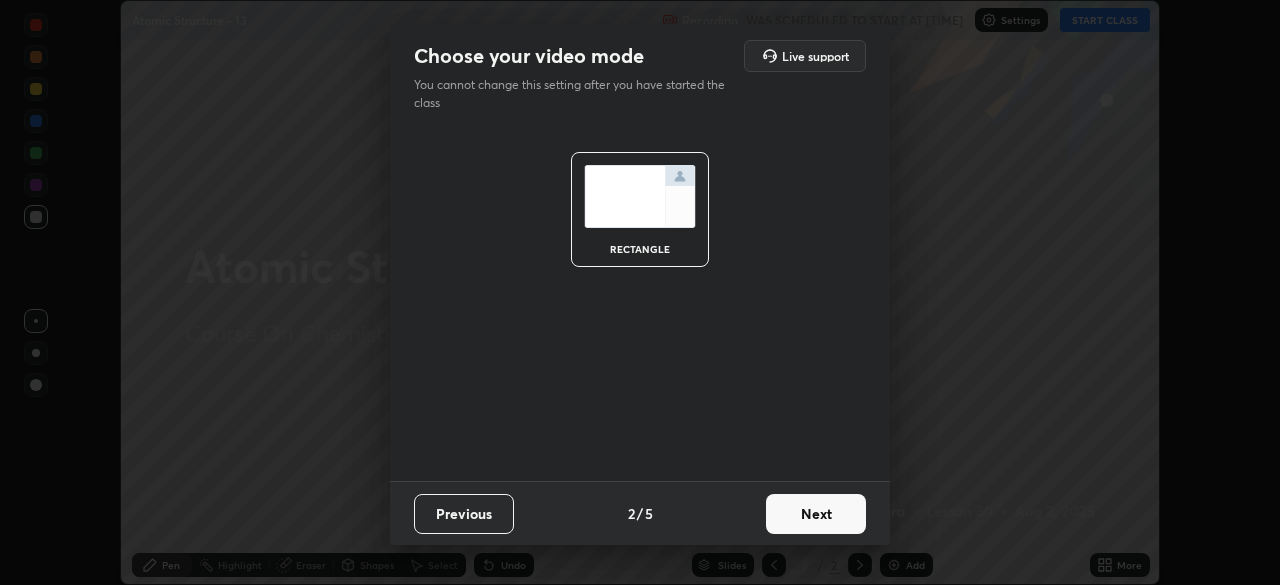 scroll, scrollTop: 0, scrollLeft: 0, axis: both 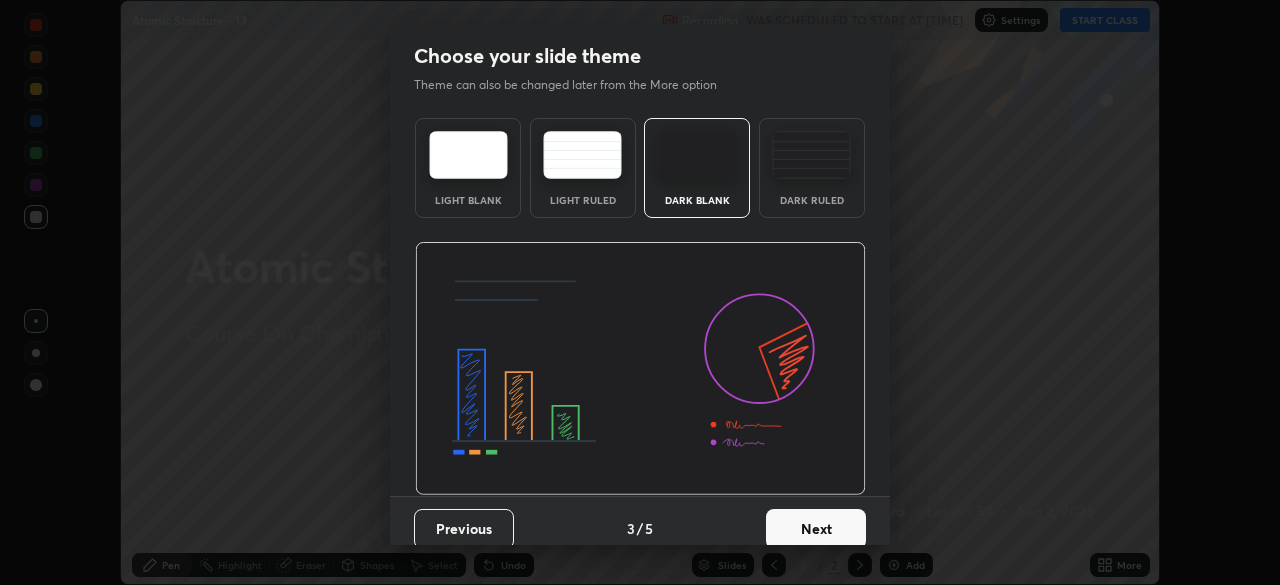 click on "Next" at bounding box center [816, 529] 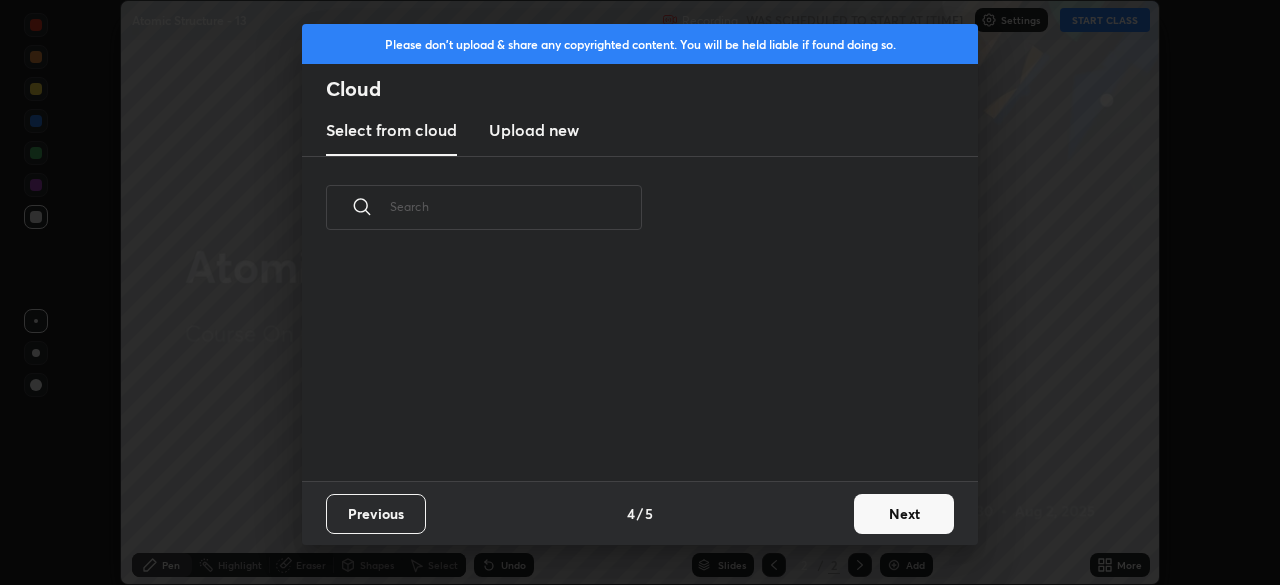 click on "Next" at bounding box center [904, 514] 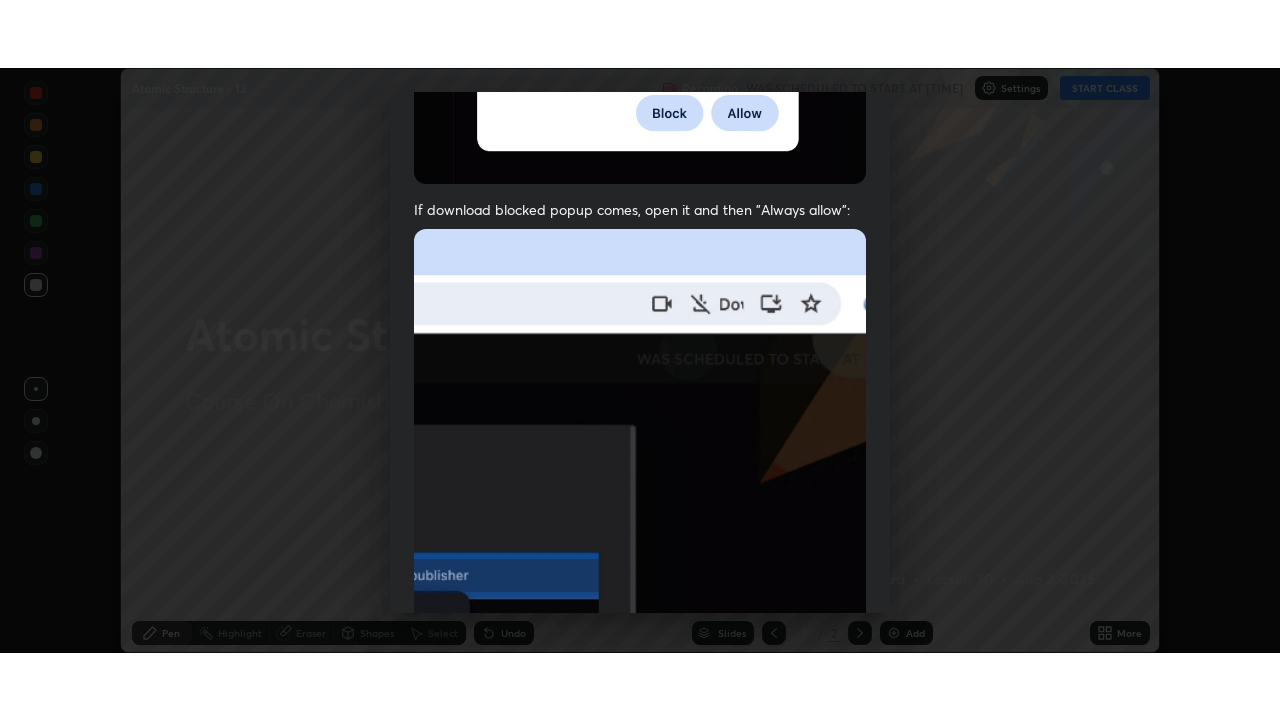 scroll, scrollTop: 479, scrollLeft: 0, axis: vertical 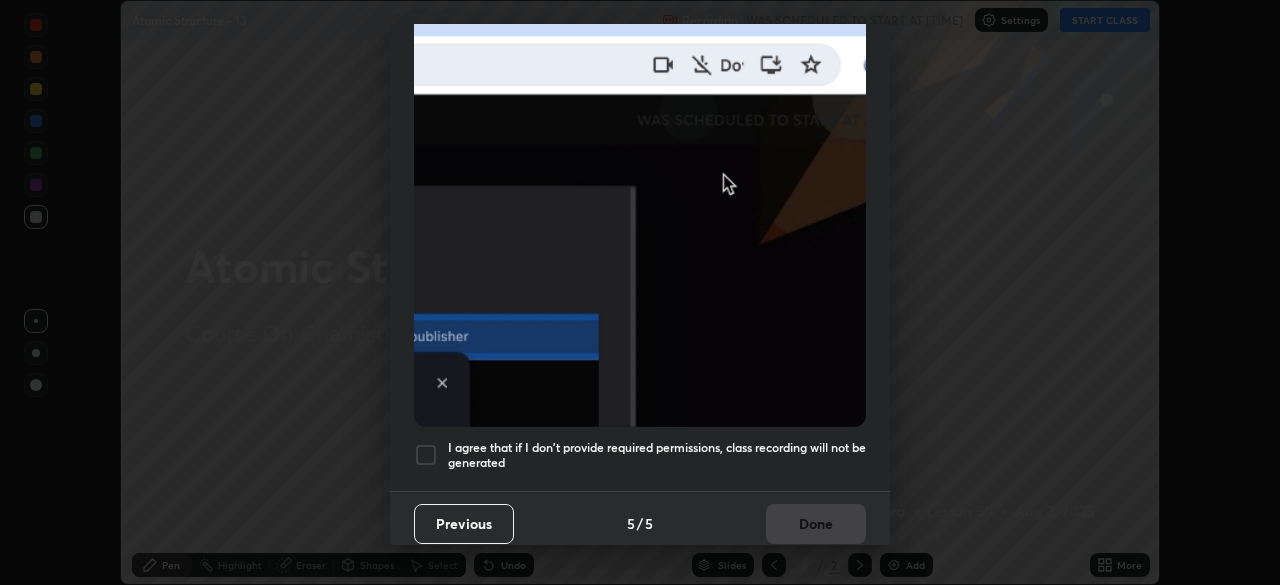 click on "I agree that if I don't provide required permissions, class recording will not be generated" at bounding box center [657, 455] 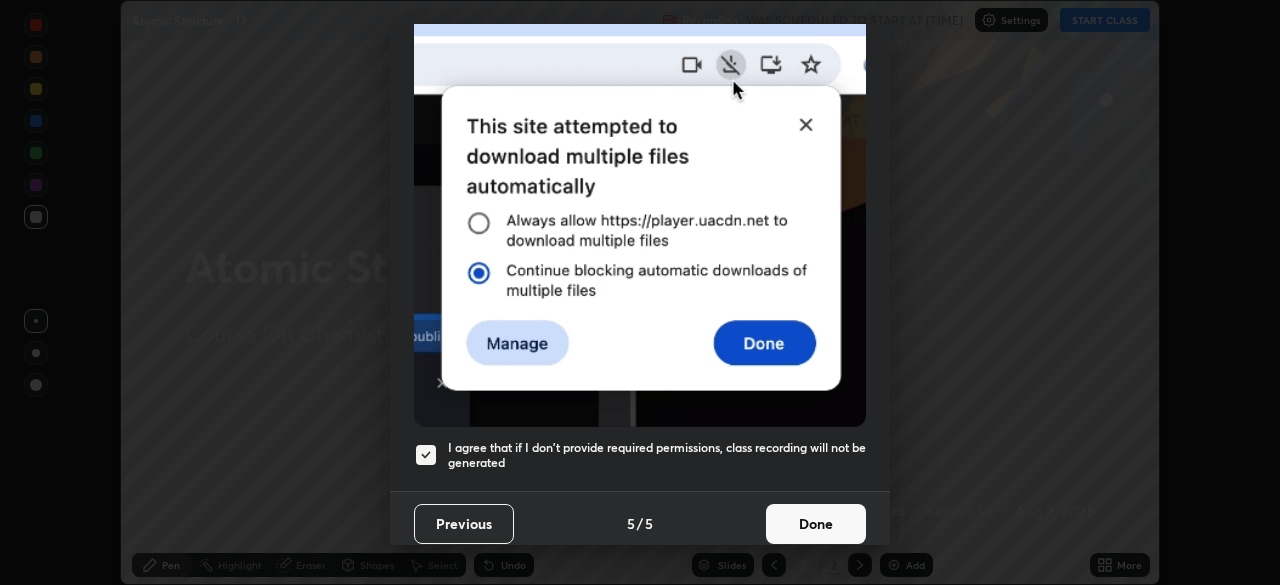 click on "Done" at bounding box center (816, 524) 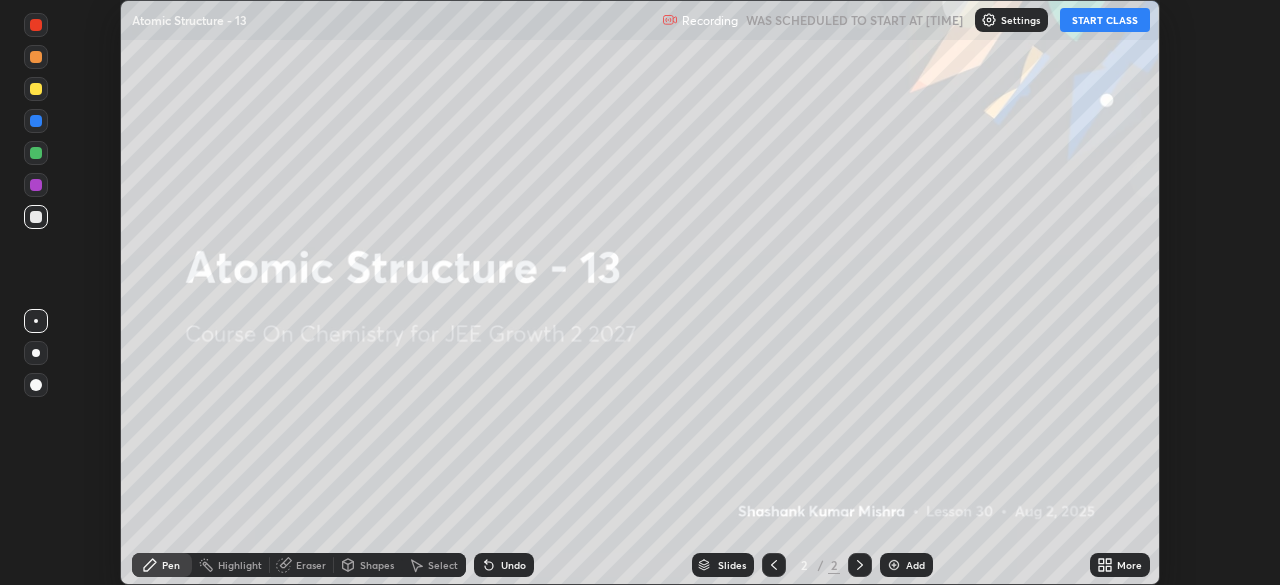 click on "START CLASS" at bounding box center (1105, 20) 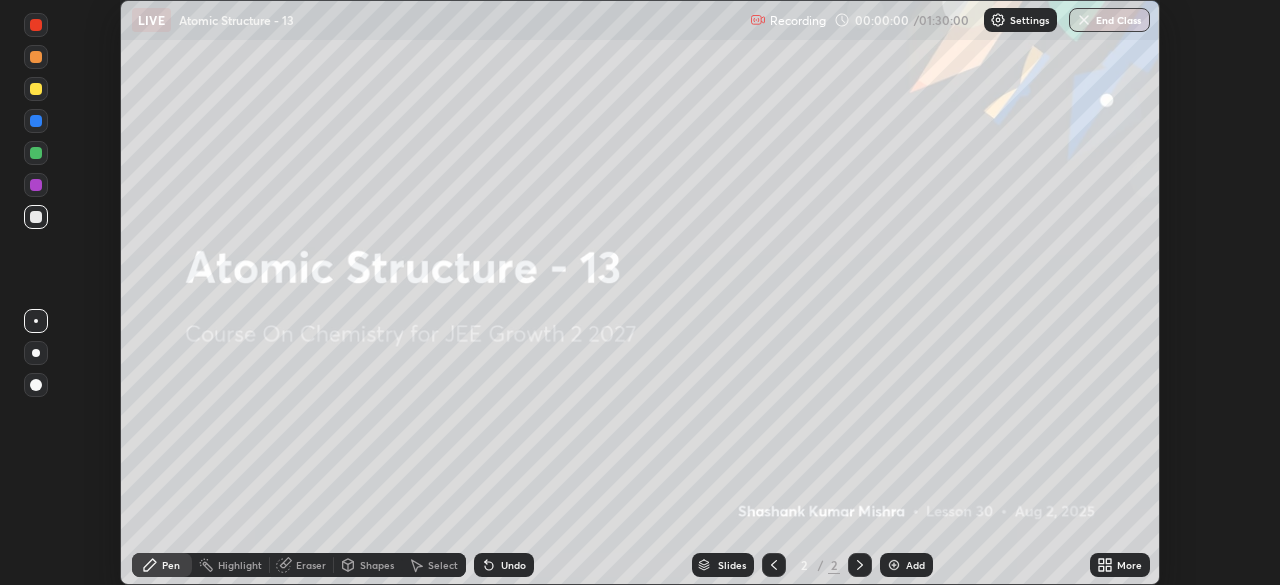 click 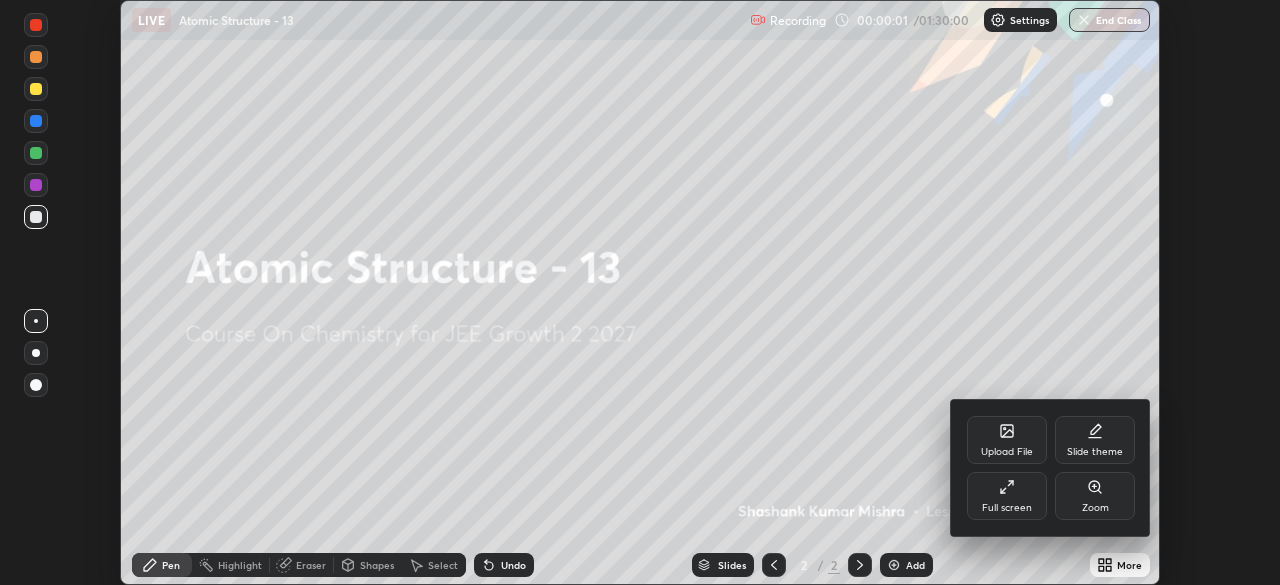 click 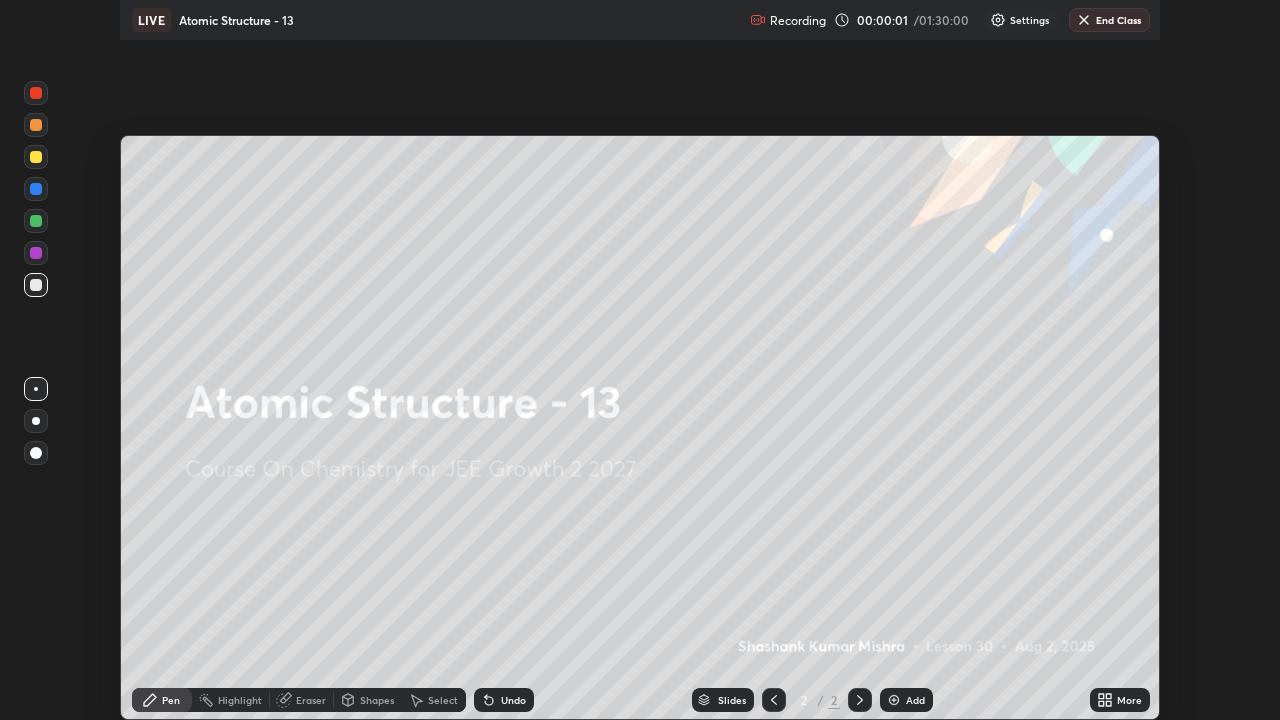 scroll, scrollTop: 99280, scrollLeft: 98720, axis: both 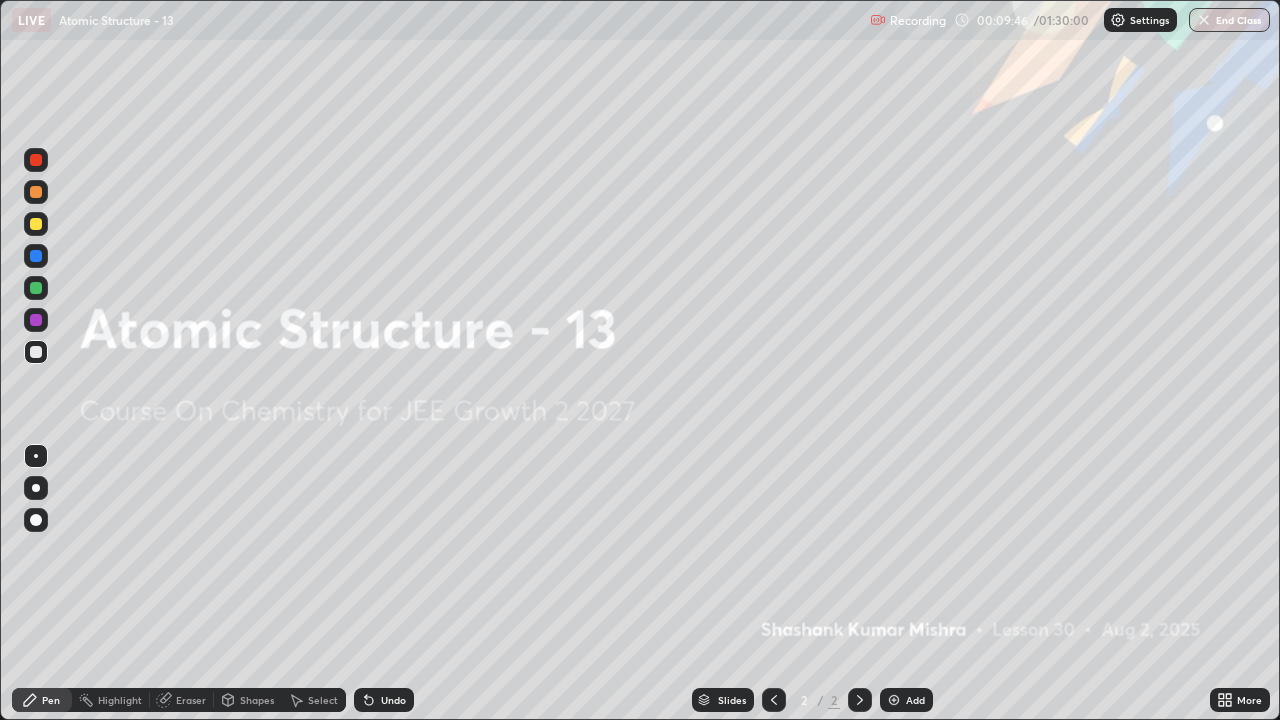 click on "Undo" at bounding box center (393, 700) 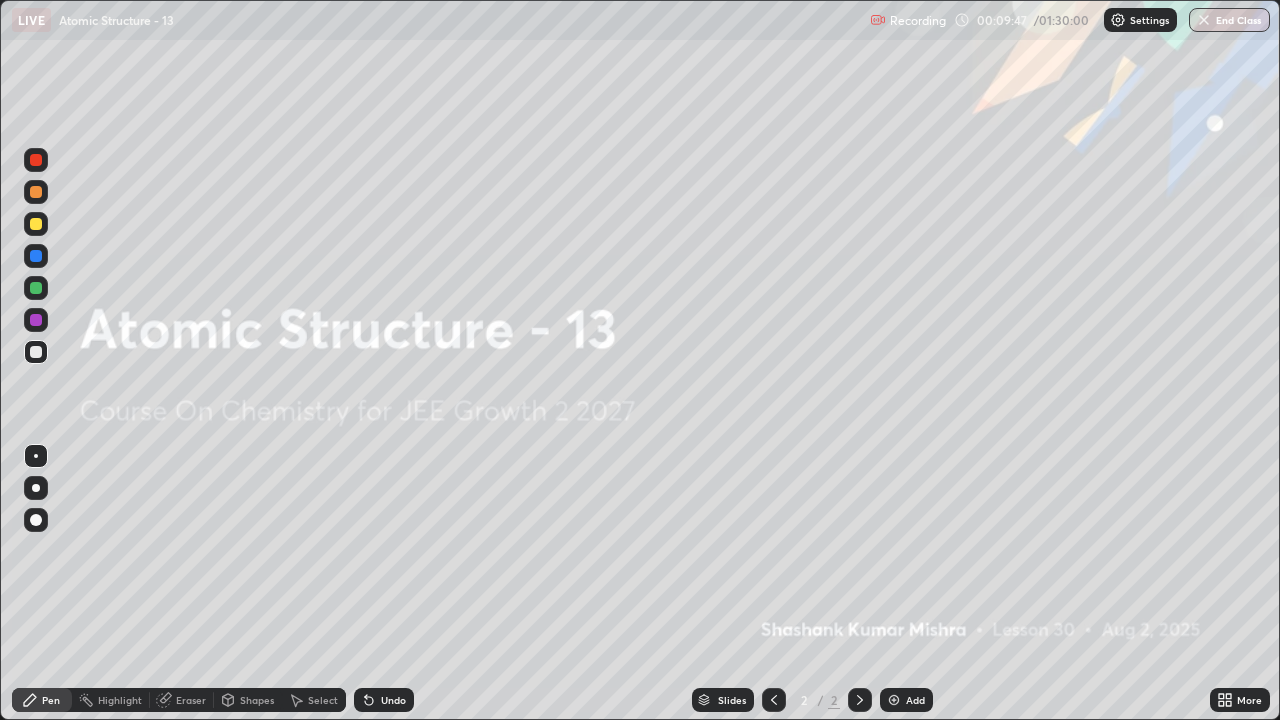 click on "Undo" at bounding box center (393, 700) 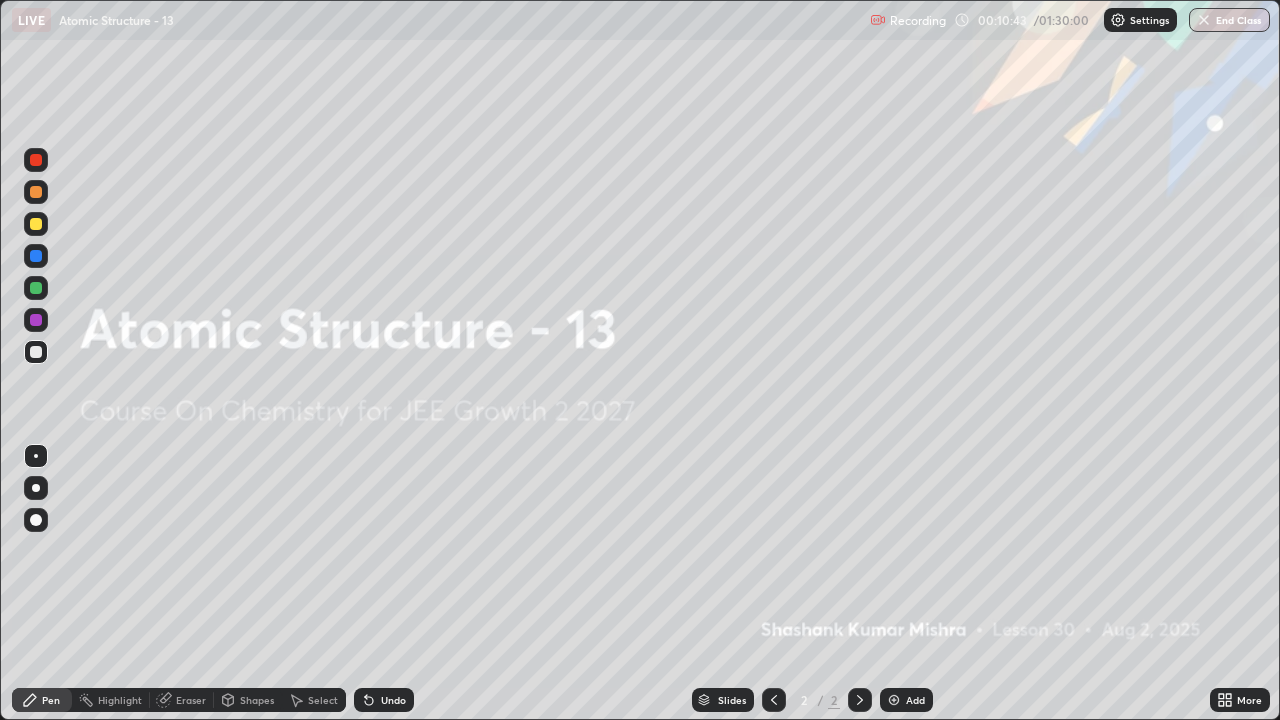 click on "Eraser" at bounding box center (182, 700) 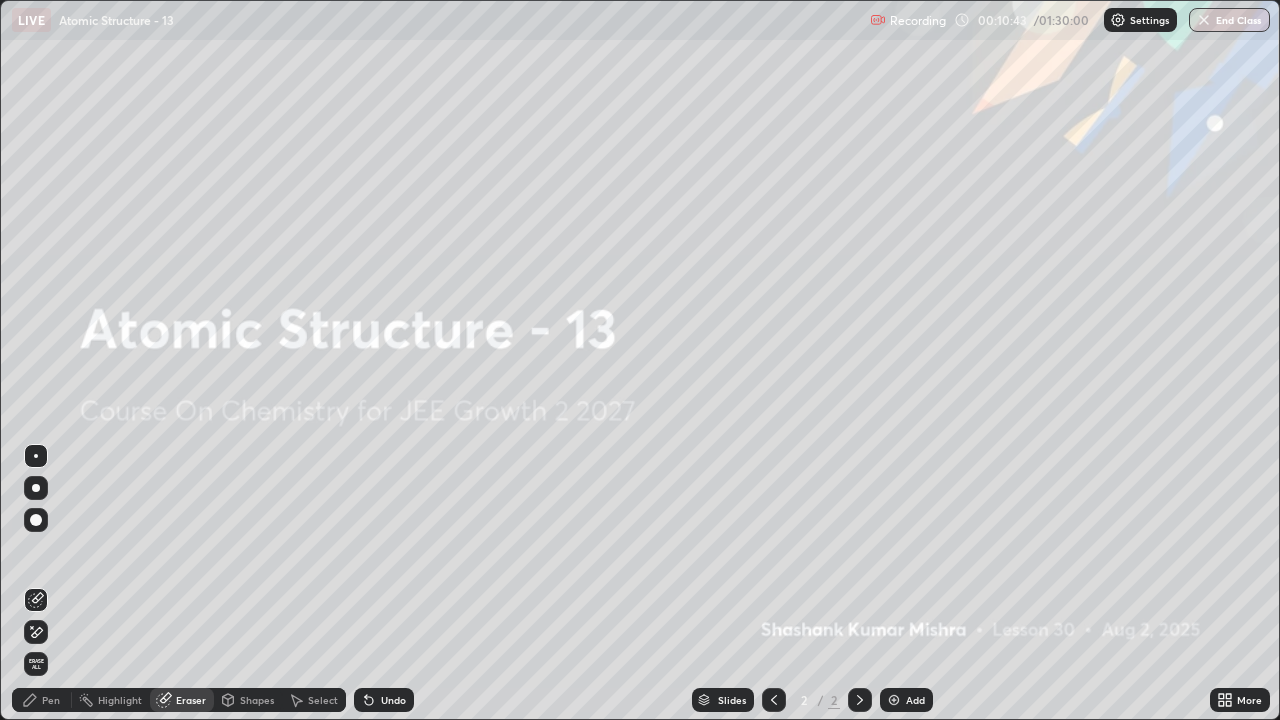 click on "Erase all" at bounding box center [36, 664] 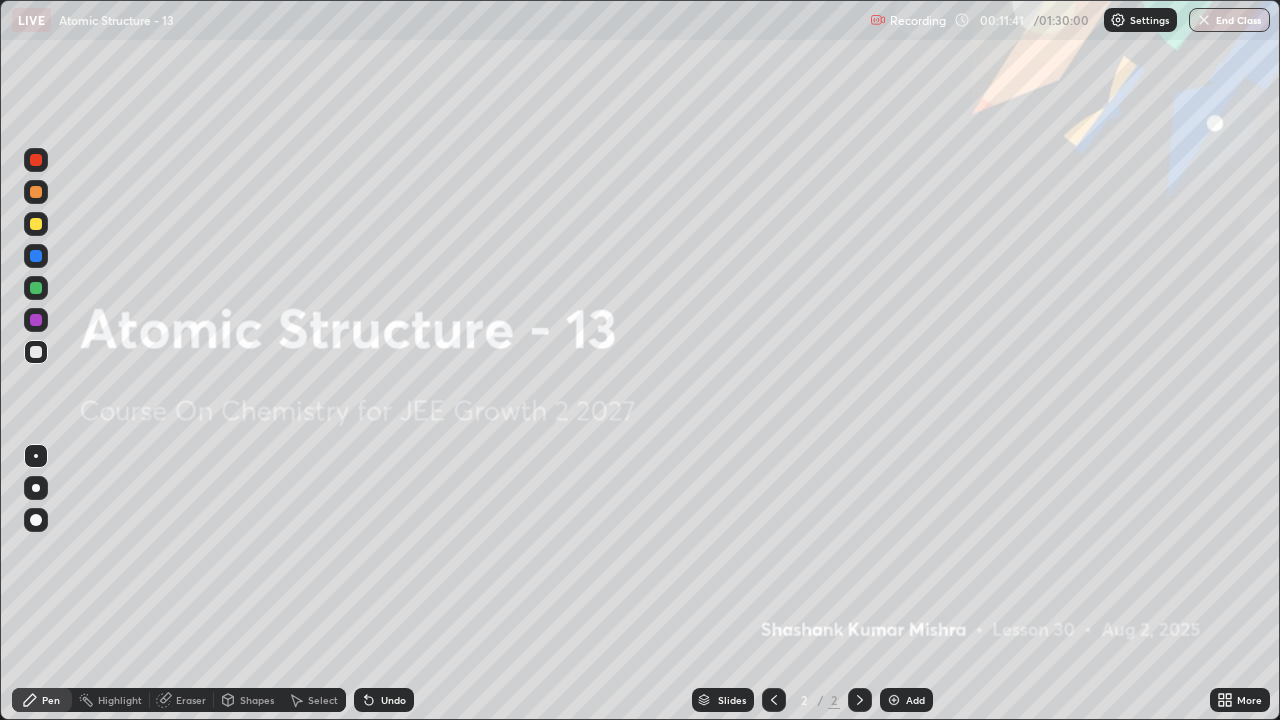 click on "Eraser" at bounding box center [191, 700] 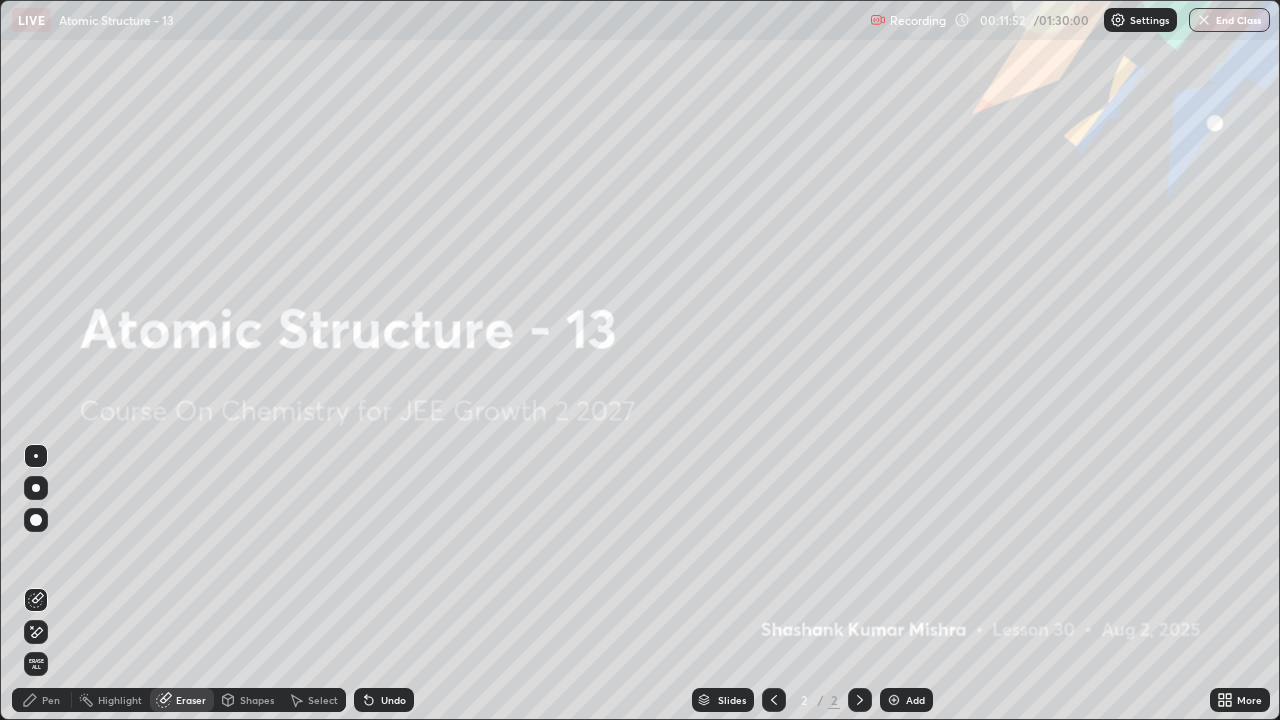 click on "Pen" at bounding box center [51, 700] 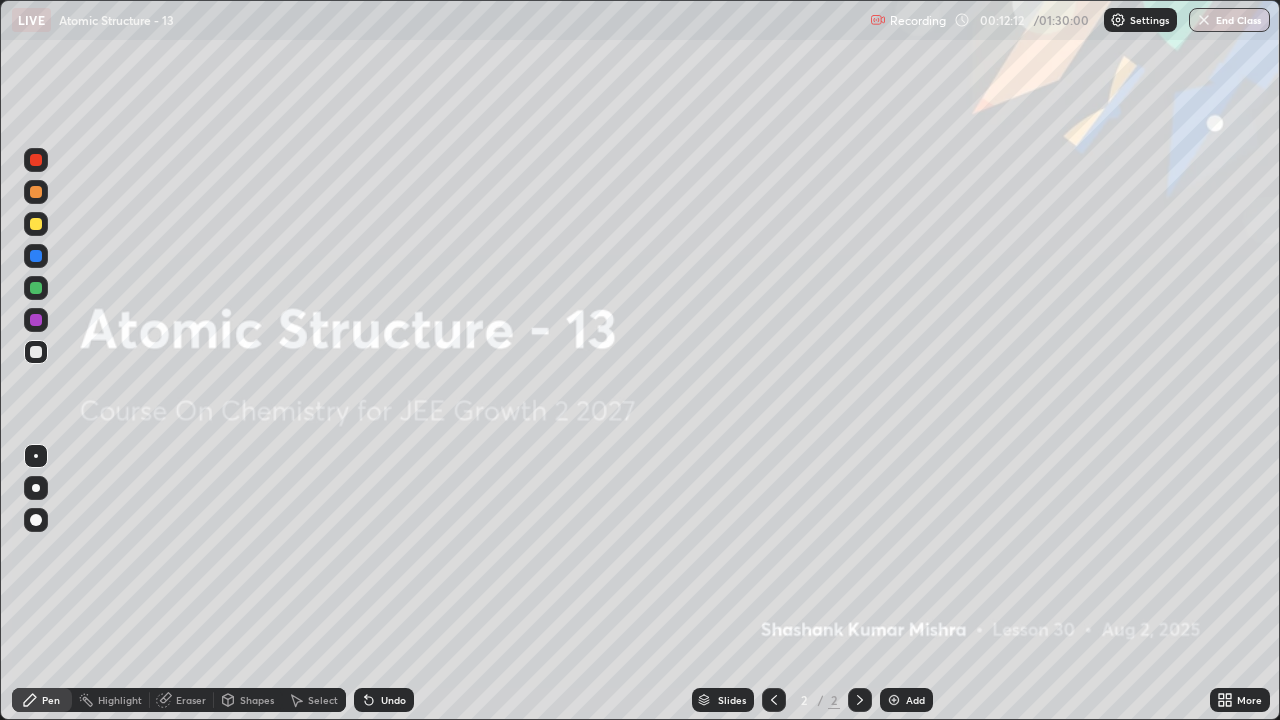 click on "Eraser" at bounding box center (191, 700) 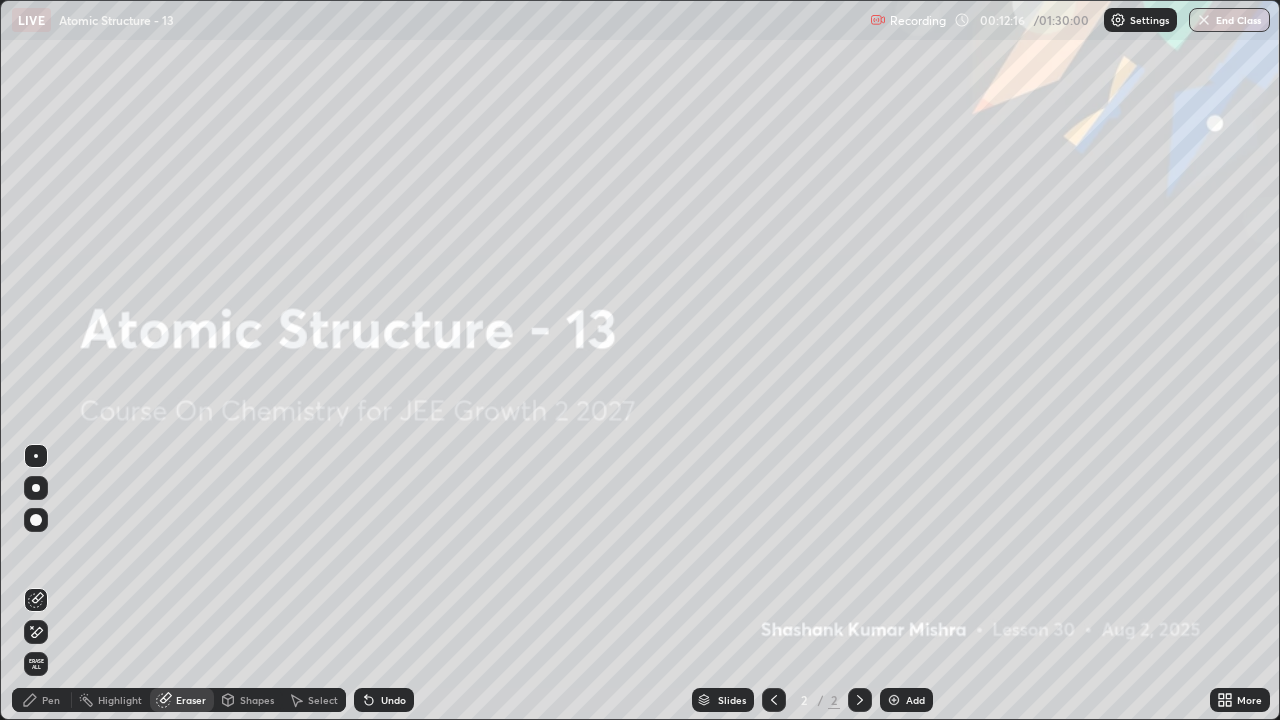 click on "Pen" at bounding box center [51, 700] 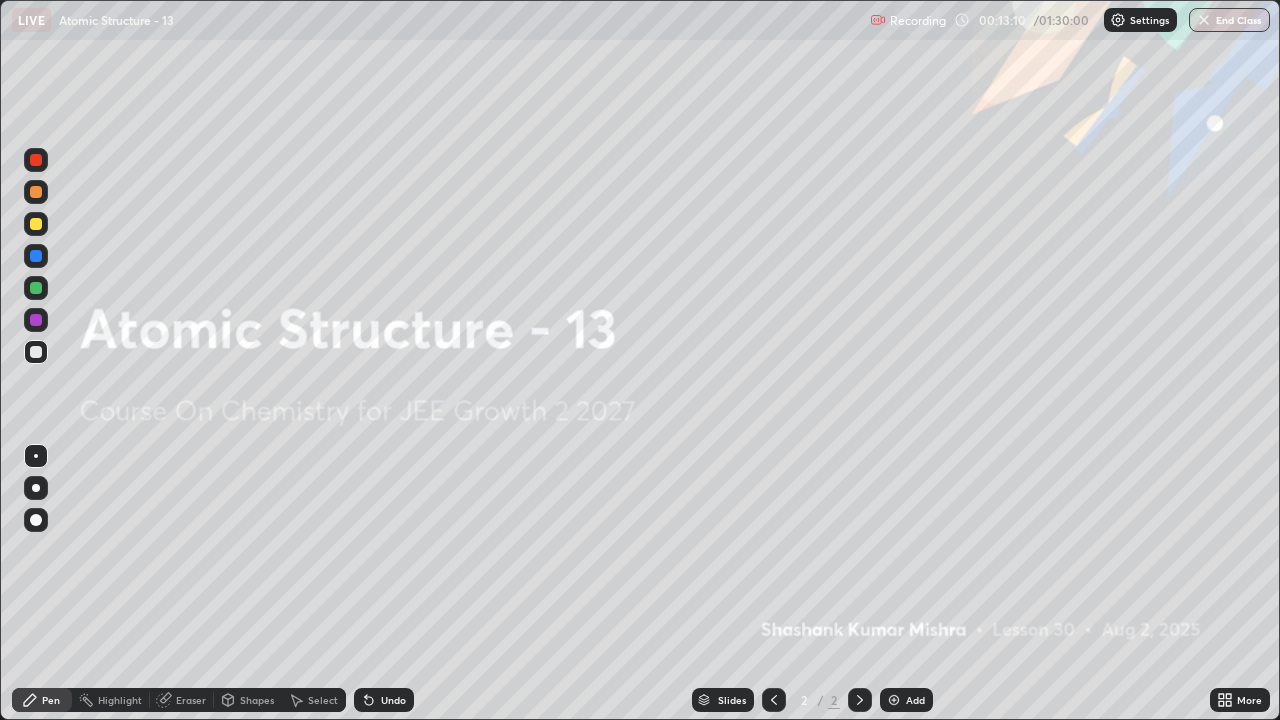 click on "Eraser" at bounding box center [191, 700] 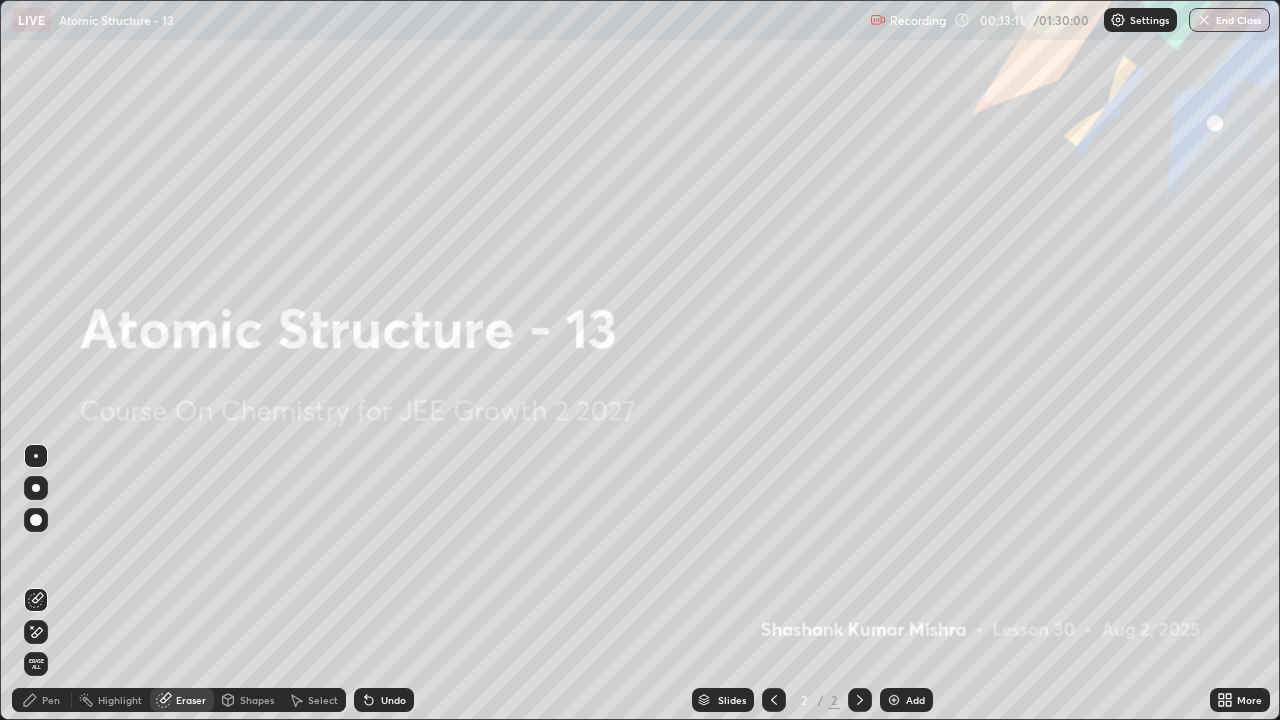 click on "Erase all" at bounding box center [36, 664] 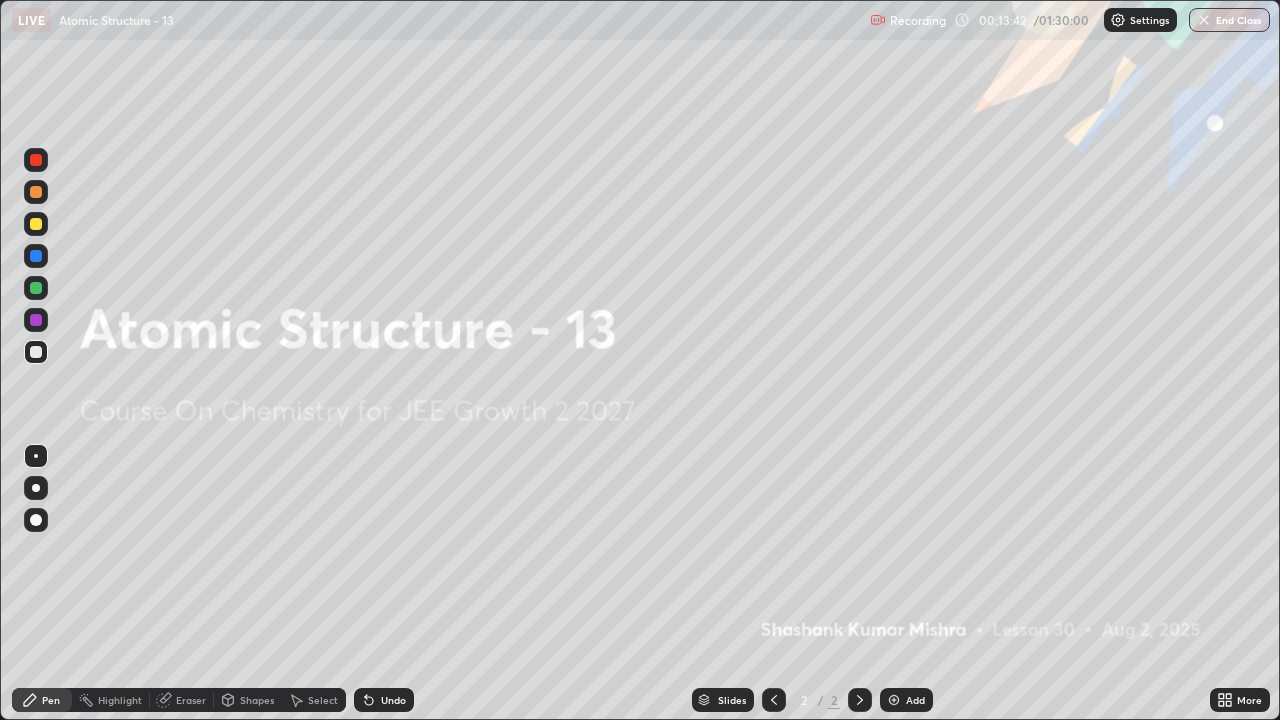 click on "Add" at bounding box center (906, 700) 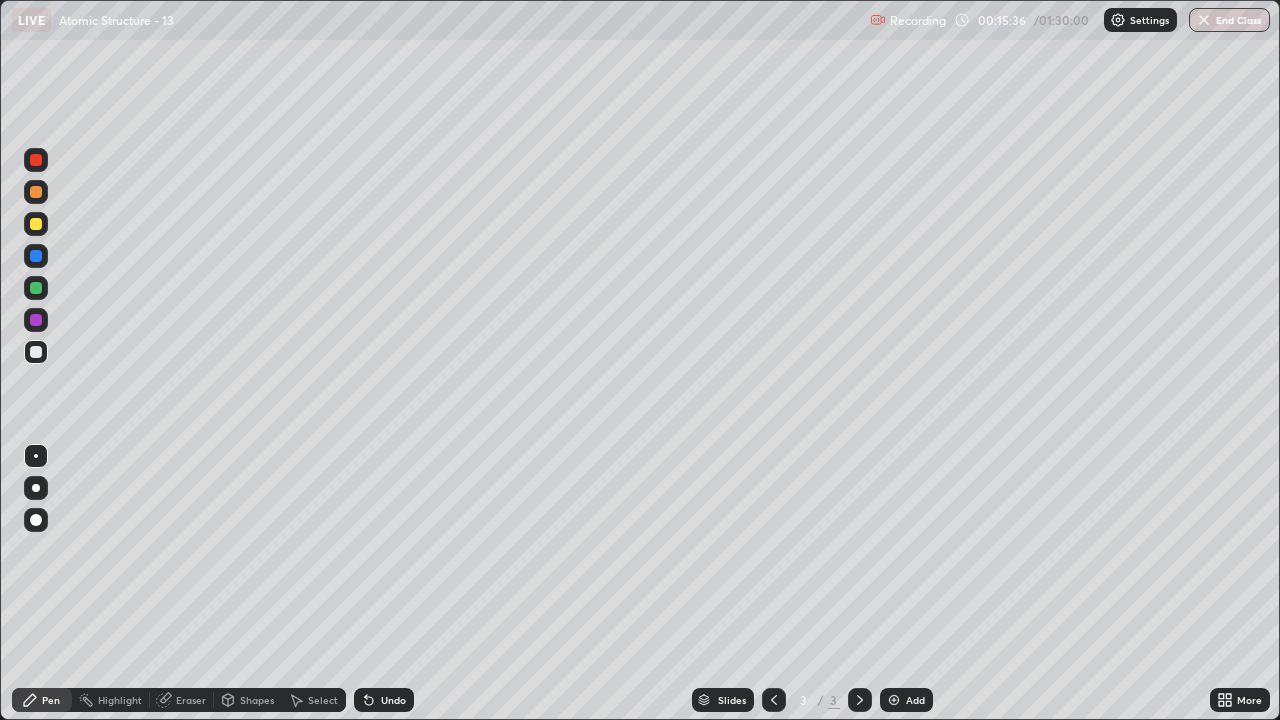 click 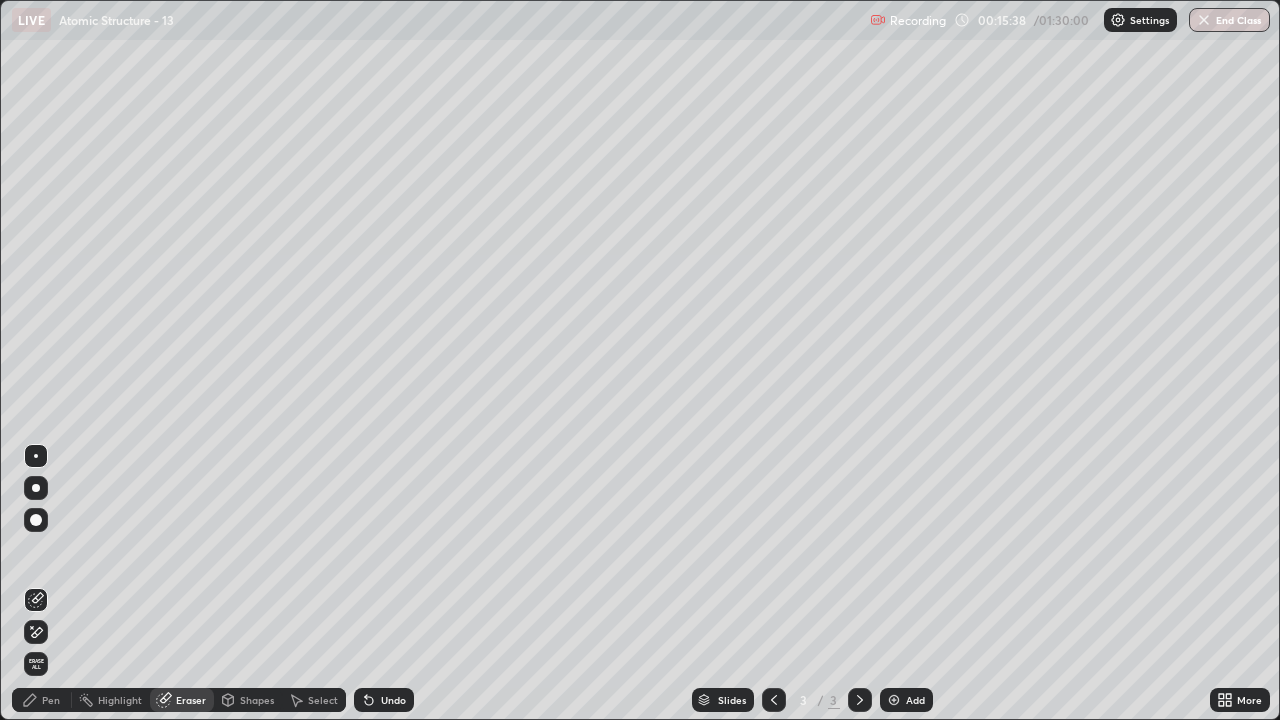 click on "Pen" at bounding box center [42, 700] 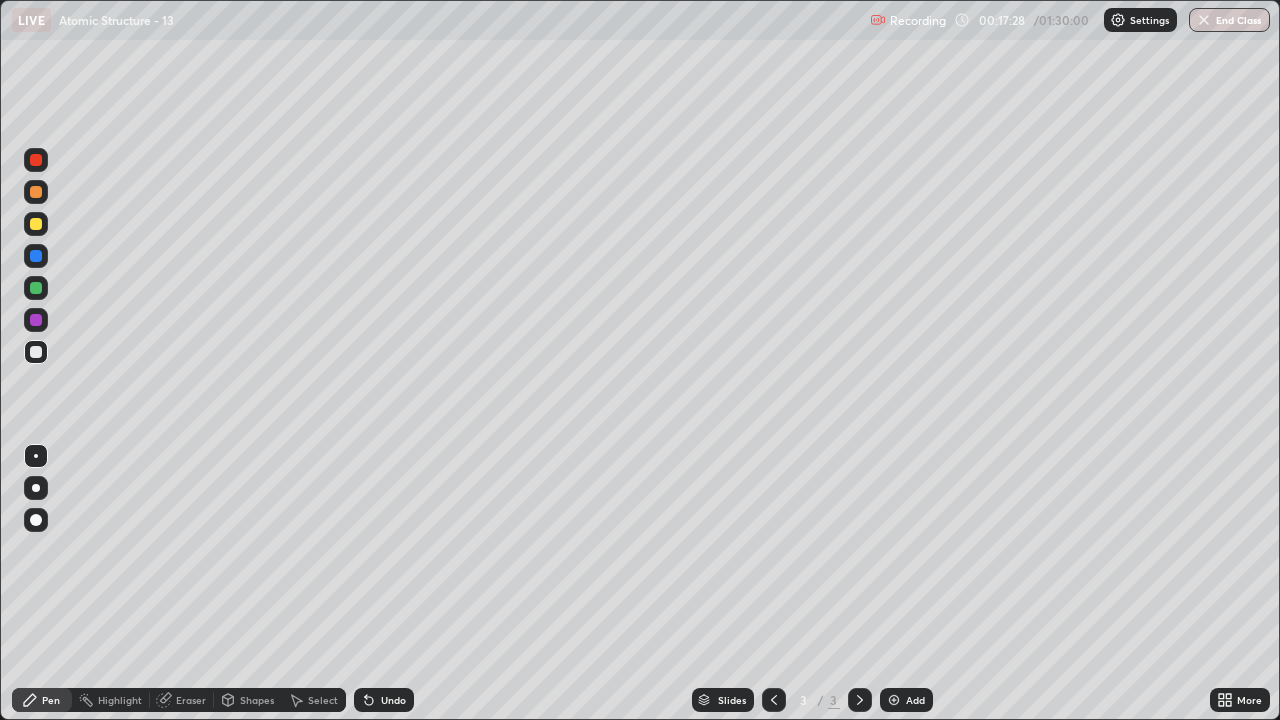 click on "Eraser" at bounding box center [191, 700] 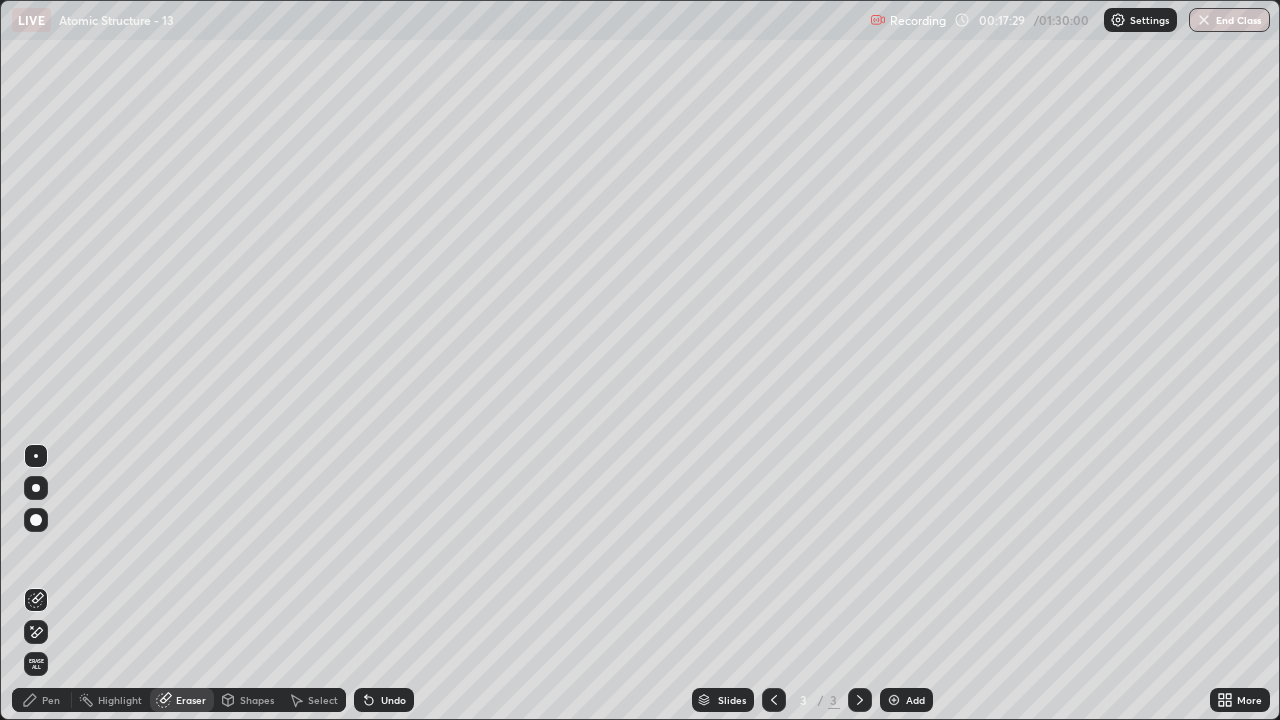 click on "Erase all" at bounding box center [36, 664] 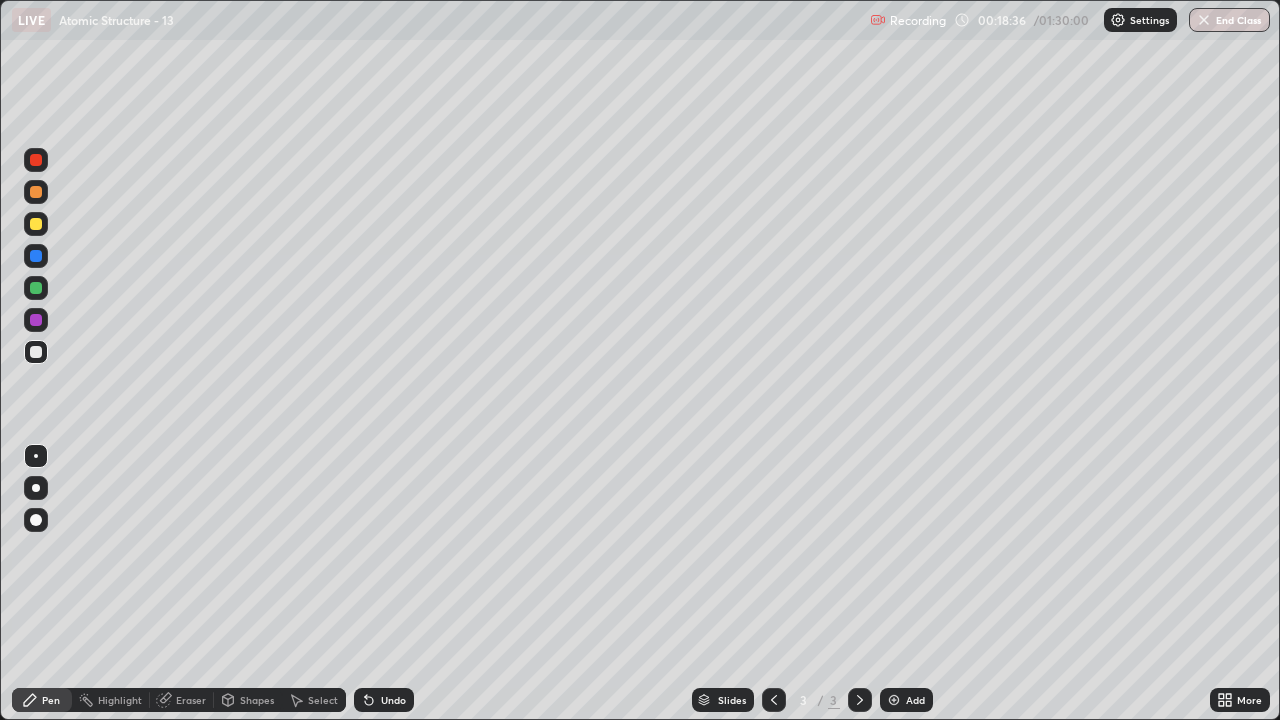 click on "Undo" at bounding box center [384, 700] 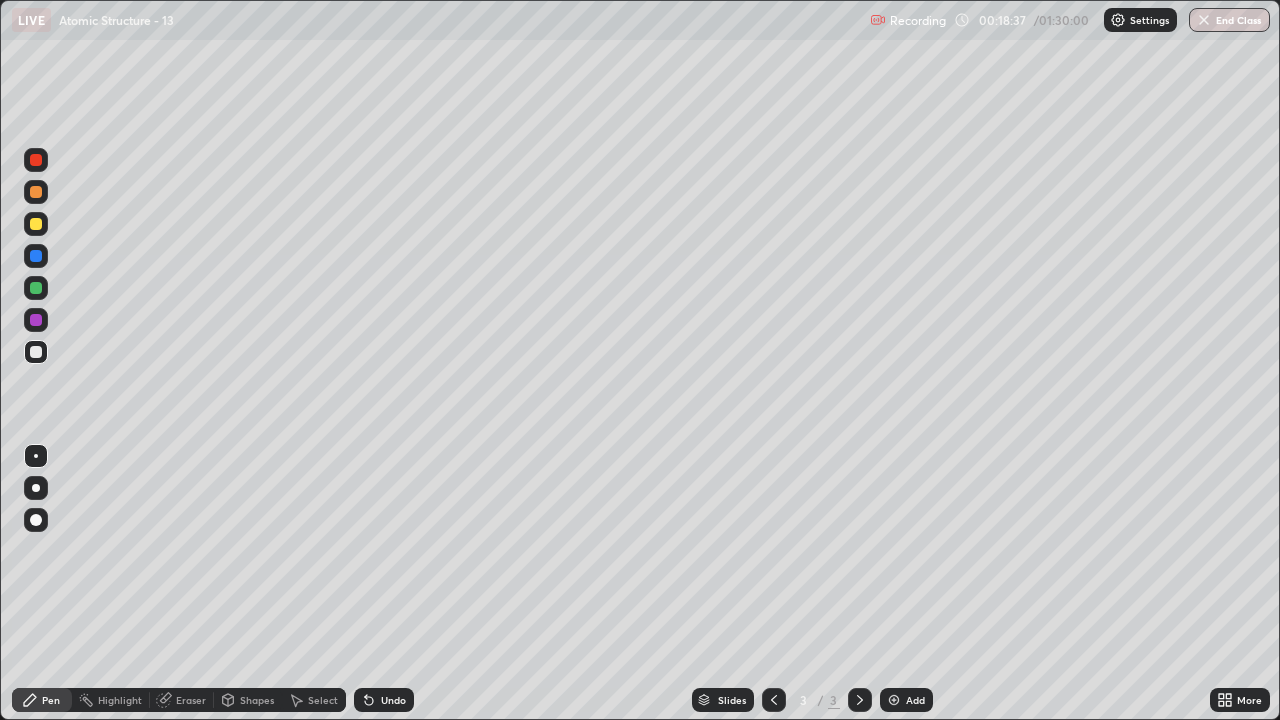 click on "Undo" at bounding box center (384, 700) 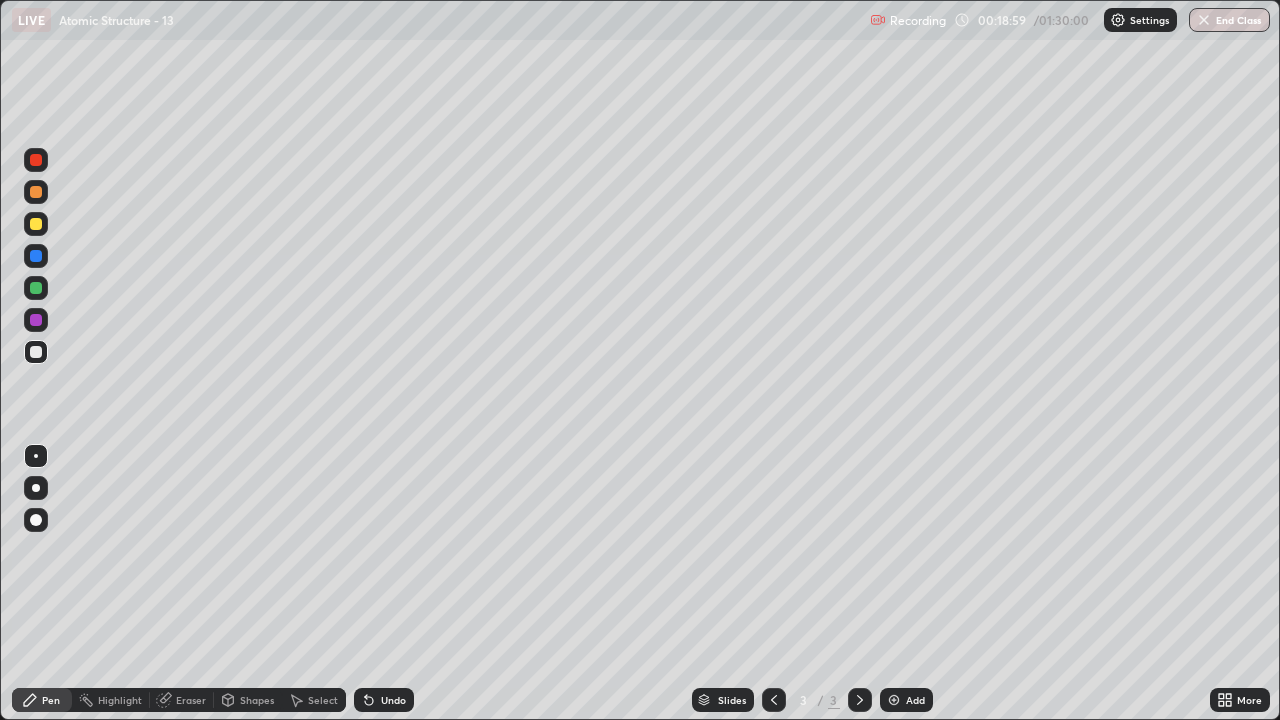 click on "Undo" at bounding box center [393, 700] 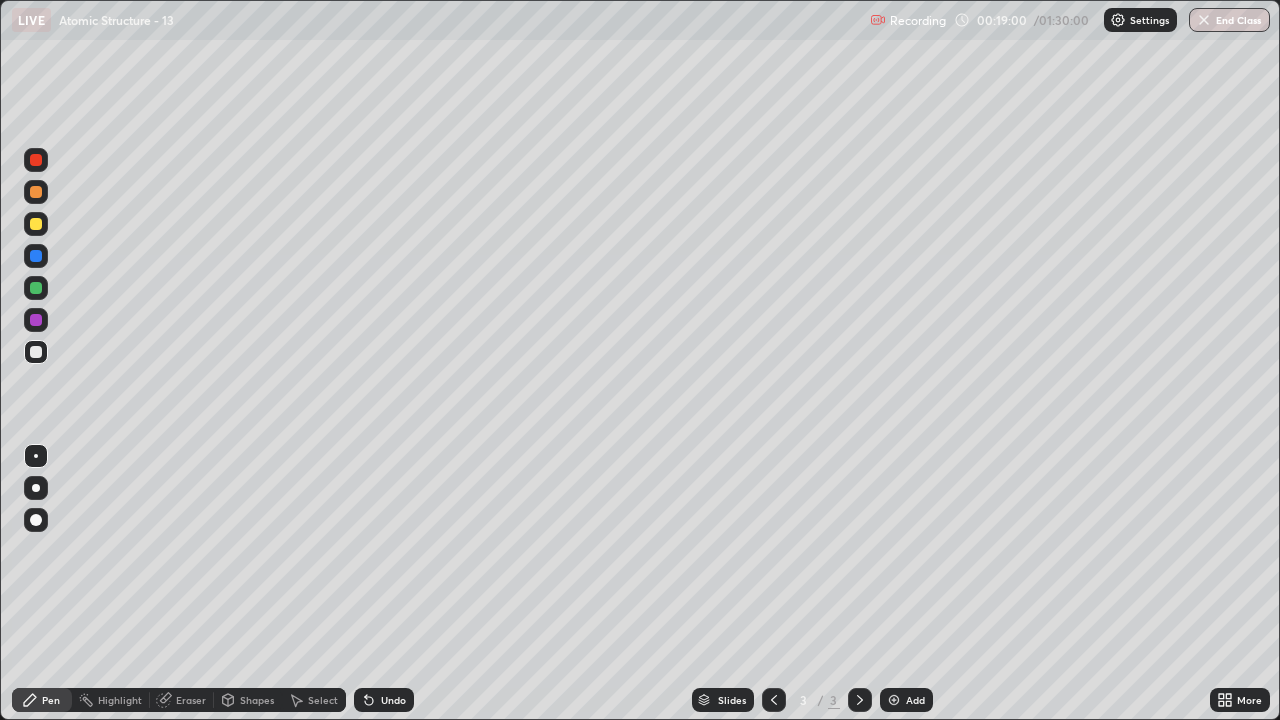 click on "Undo" at bounding box center [384, 700] 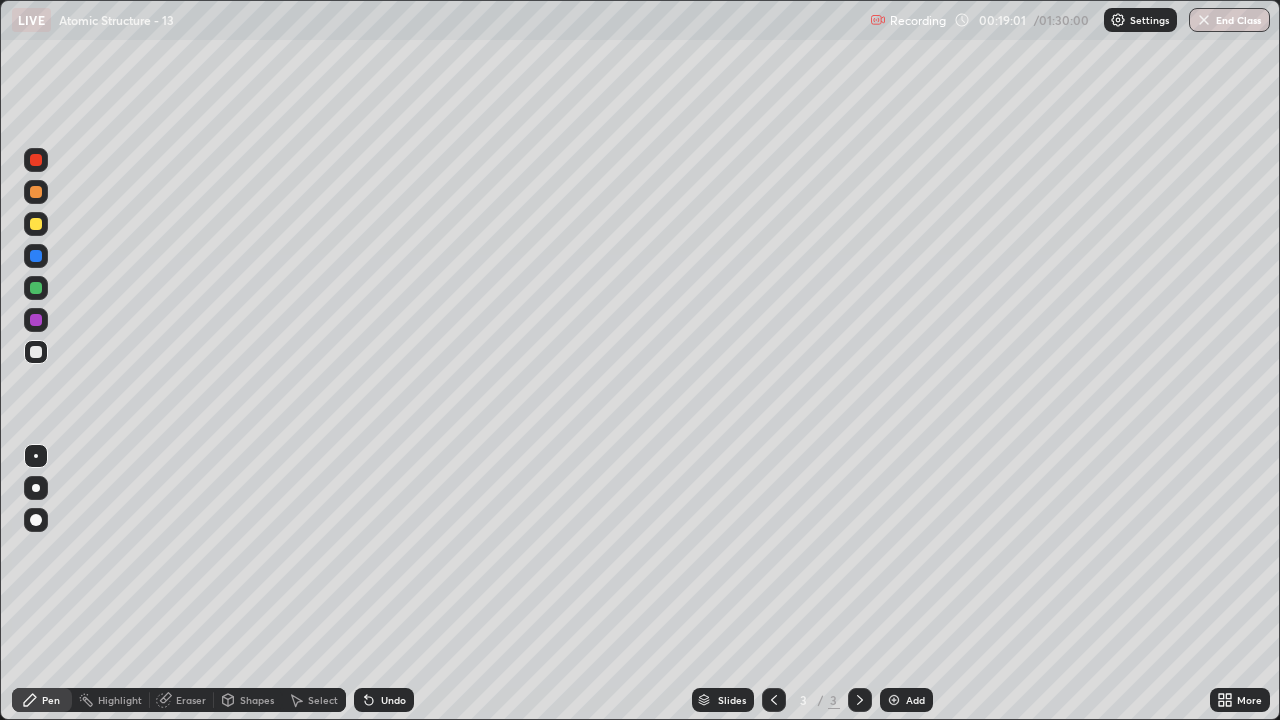 click on "Slides 3 / 3 Add" at bounding box center [812, 700] 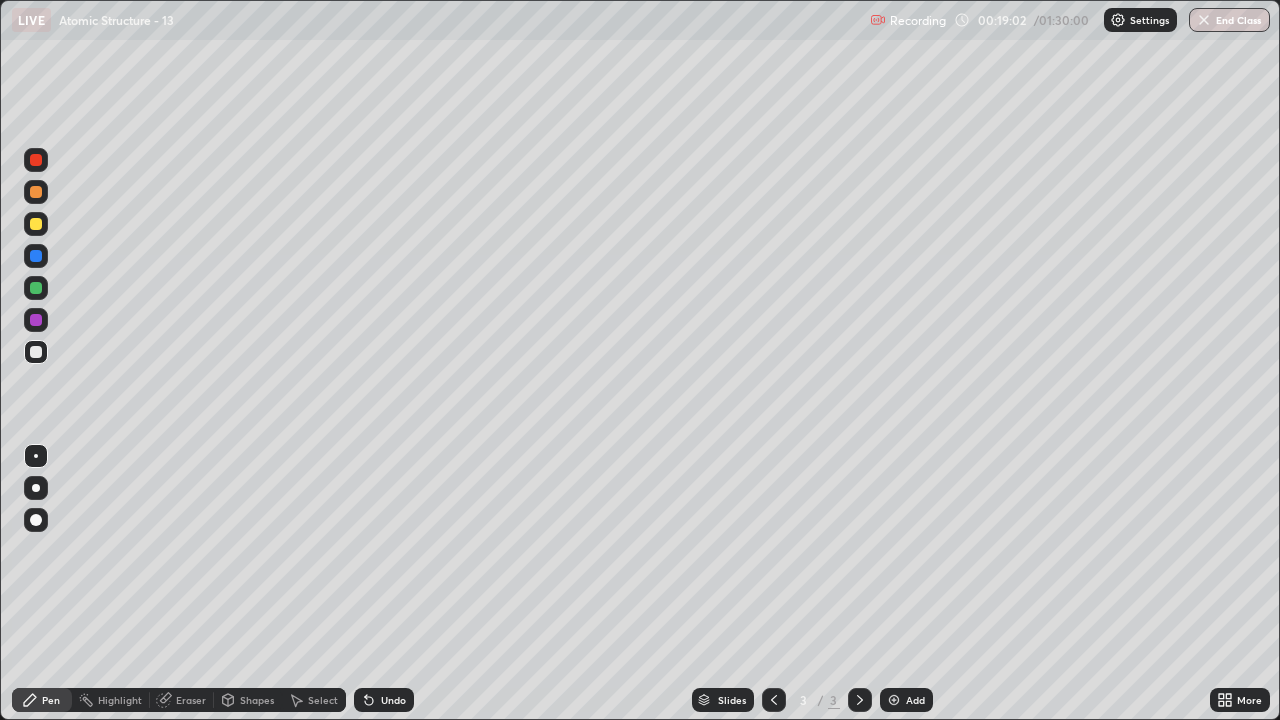 click on "Slides 3 / 3 Add" at bounding box center (812, 700) 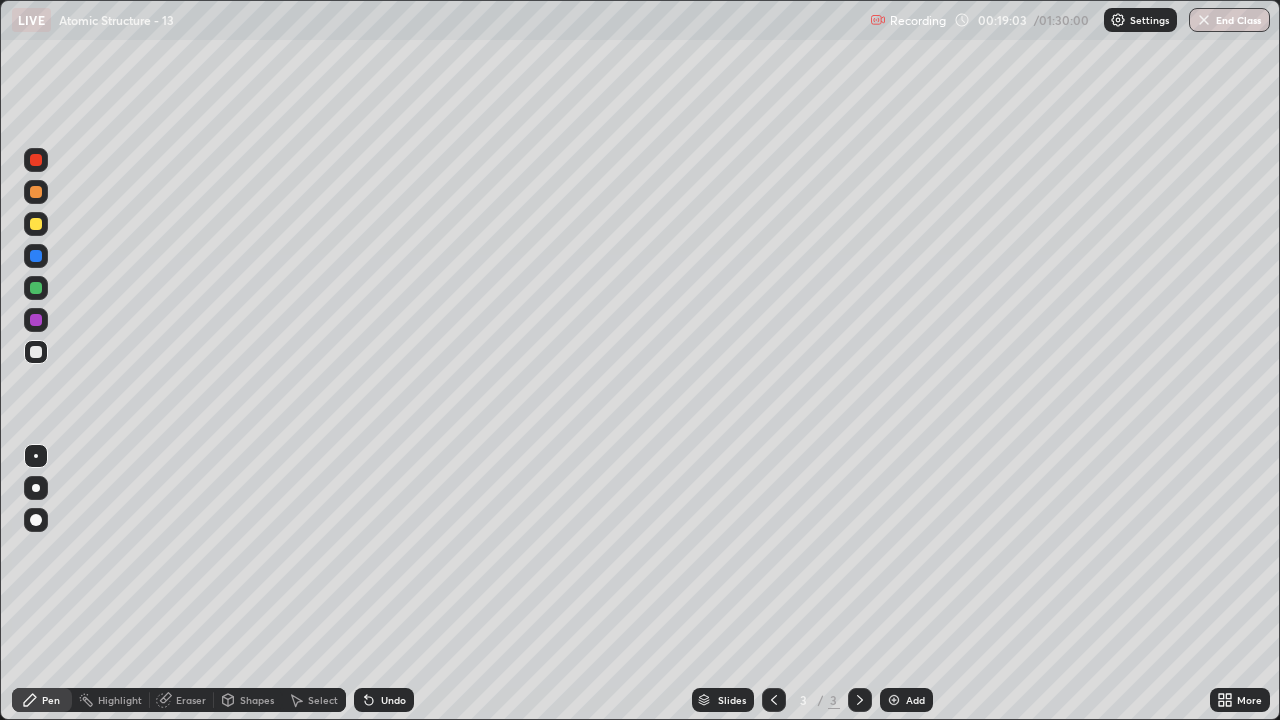 click on "Undo" at bounding box center (384, 700) 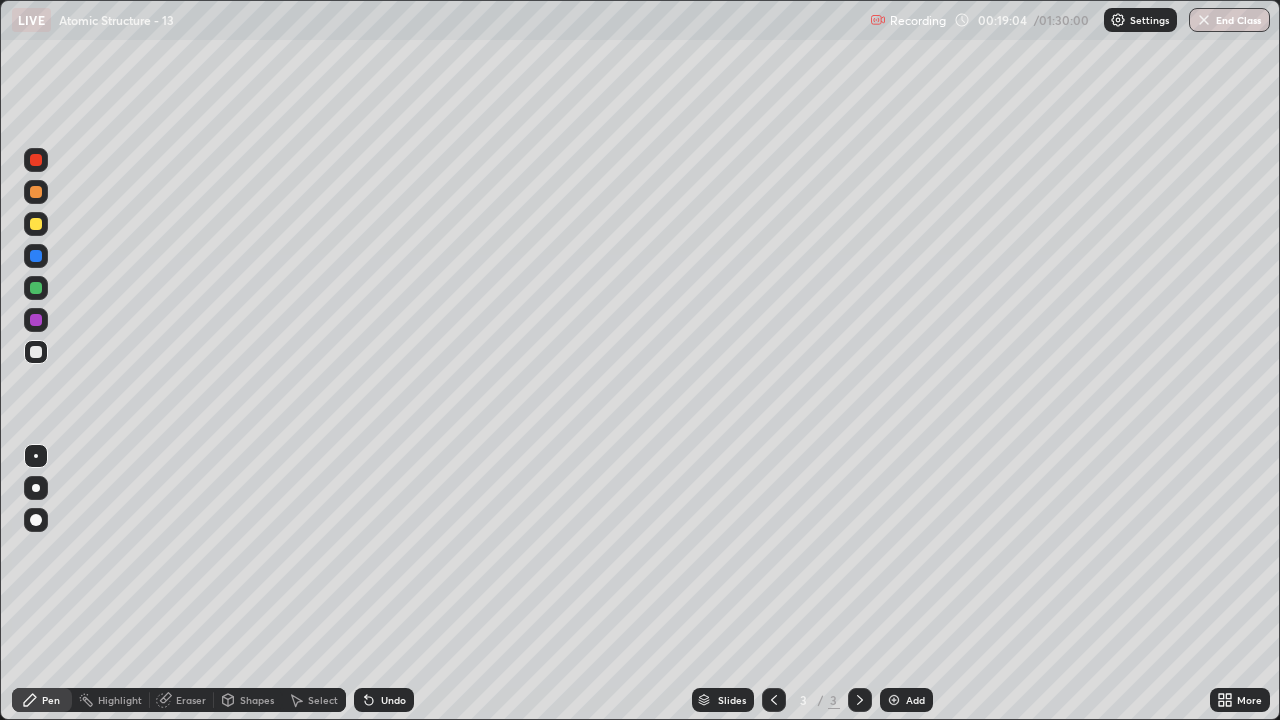 click on "Undo" at bounding box center (393, 700) 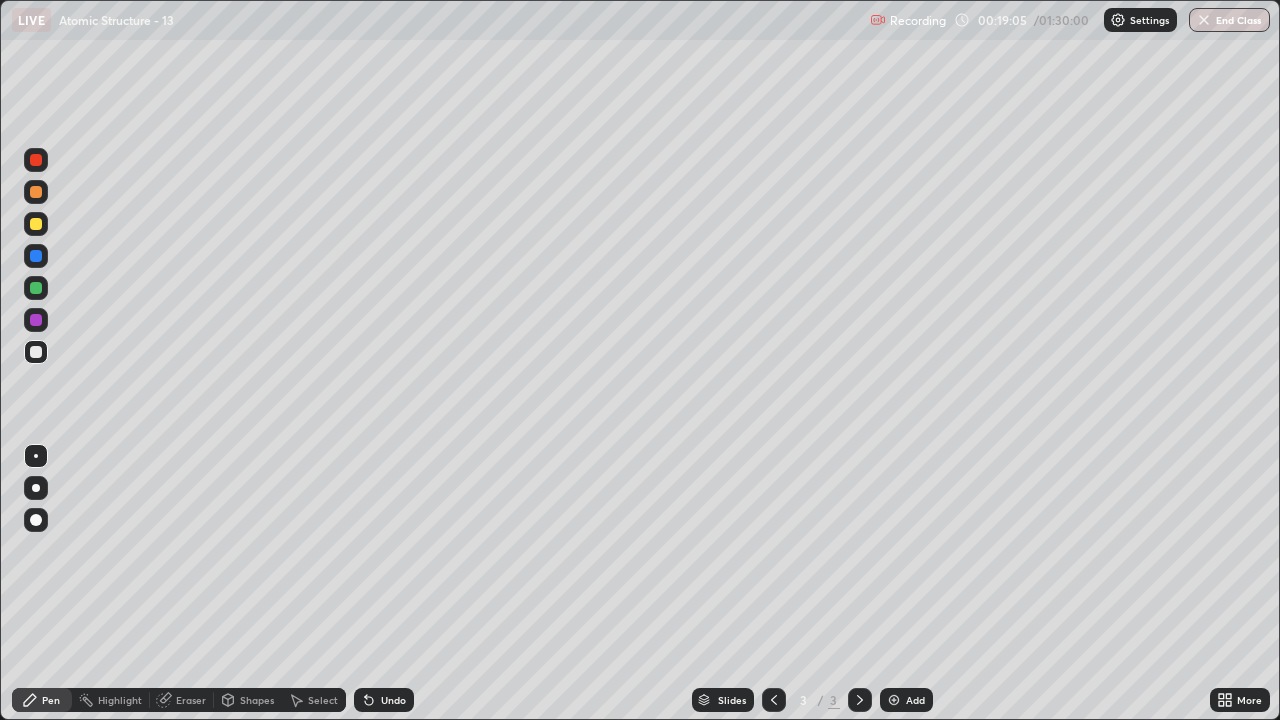 click on "Undo" at bounding box center [384, 700] 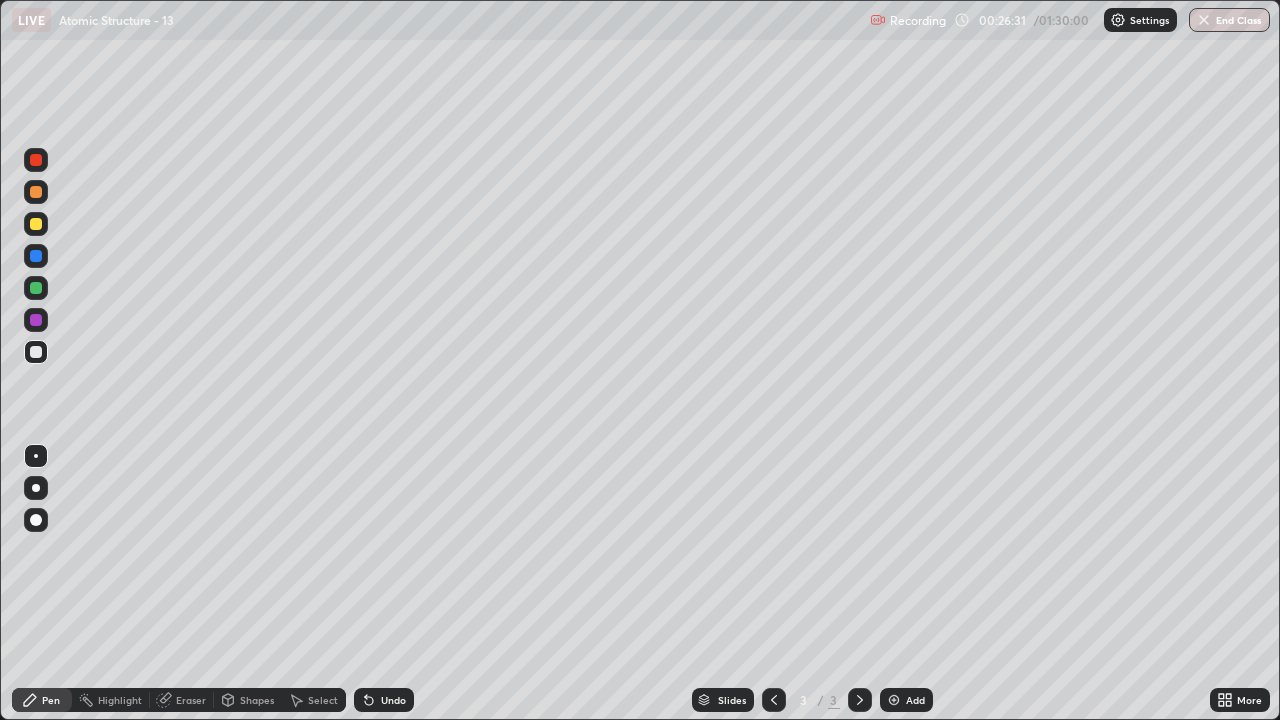 click on "Eraser" at bounding box center [191, 700] 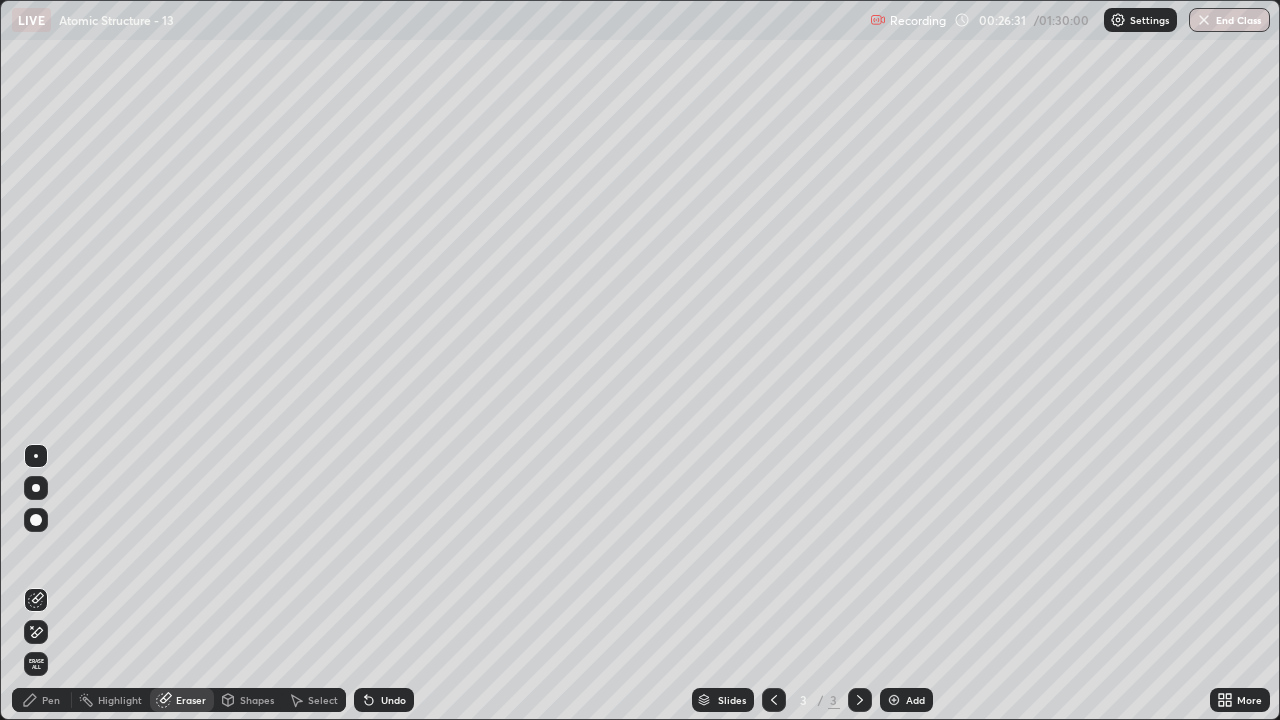 click on "Erase all" at bounding box center (36, 664) 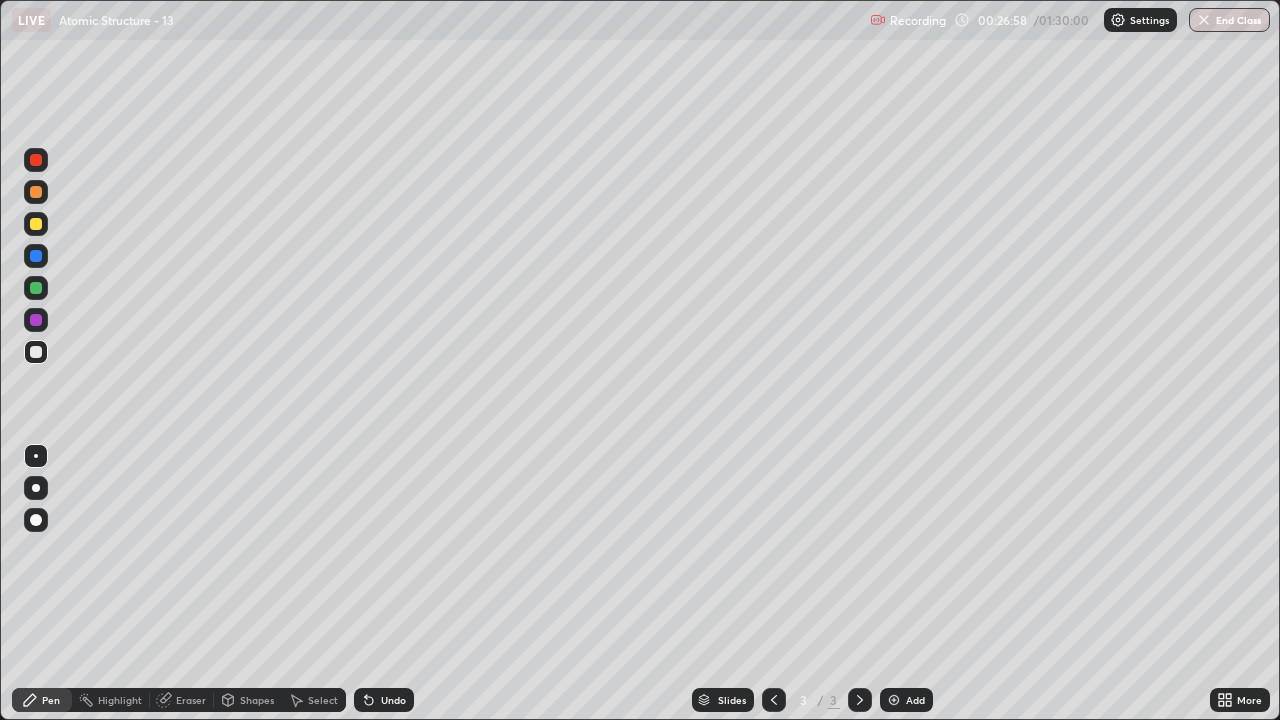 click on "Undo" at bounding box center (393, 700) 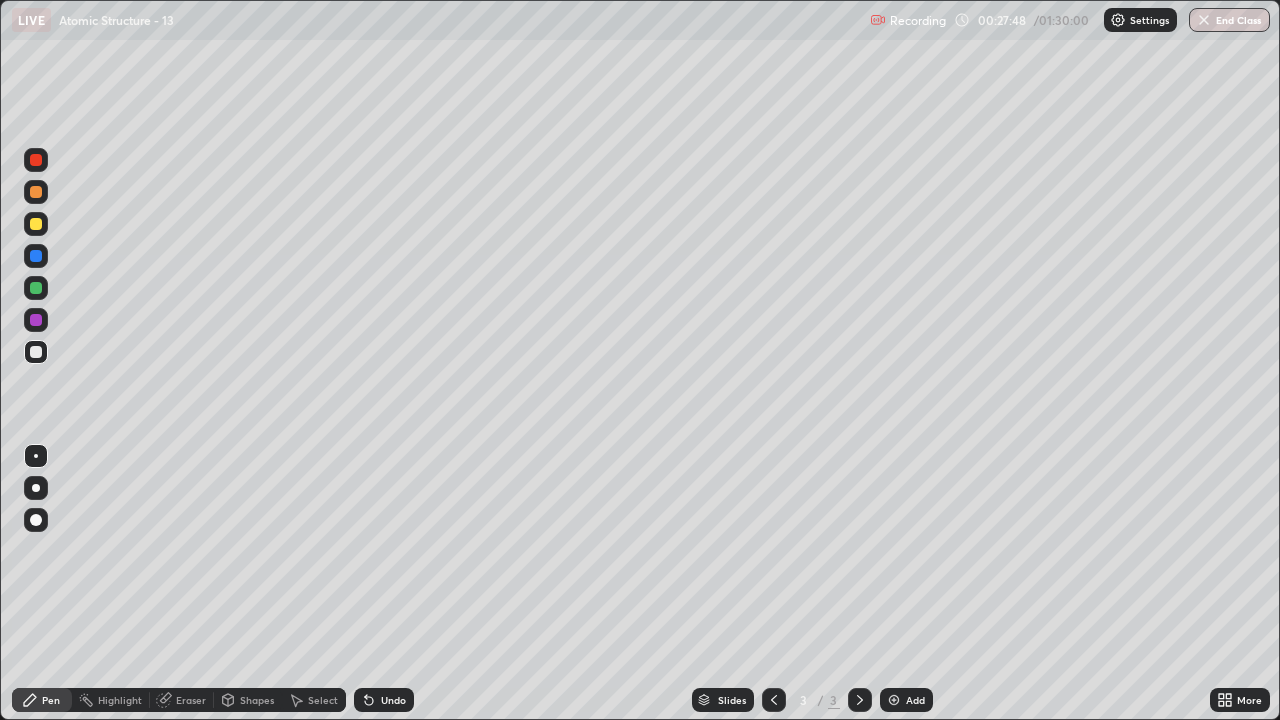 click on "Undo" at bounding box center [384, 700] 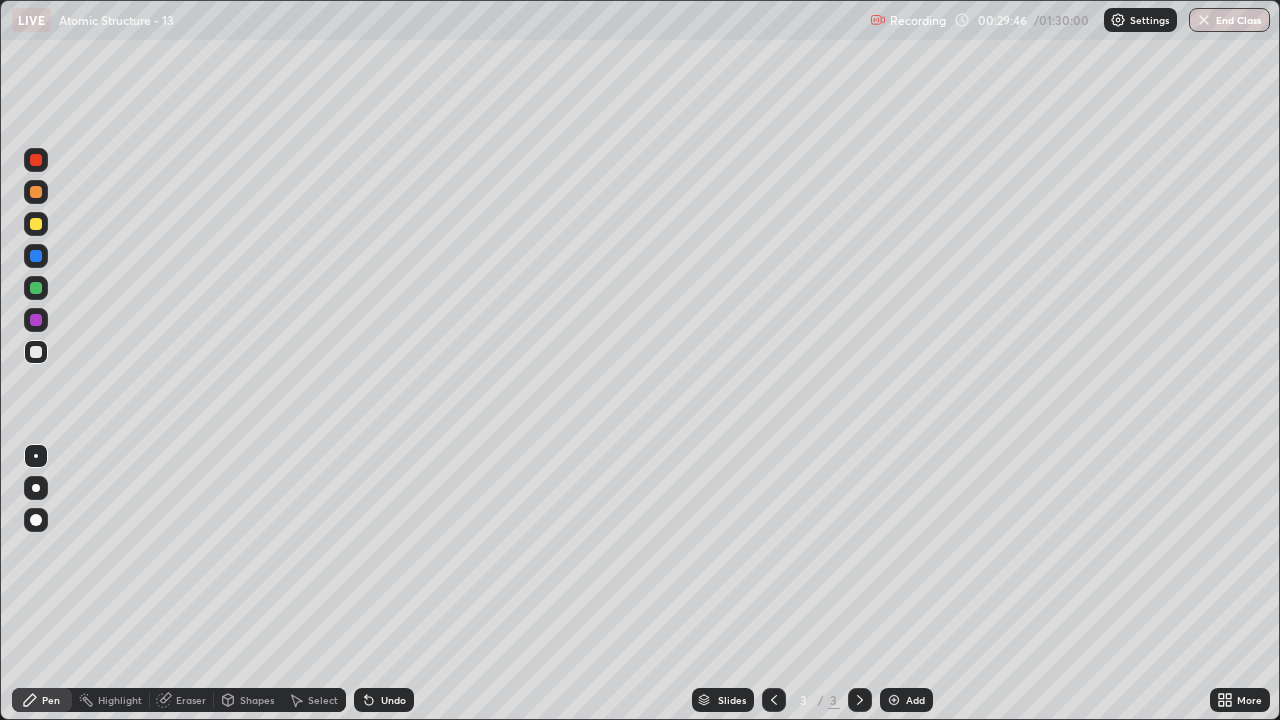 click on "Select" at bounding box center [323, 700] 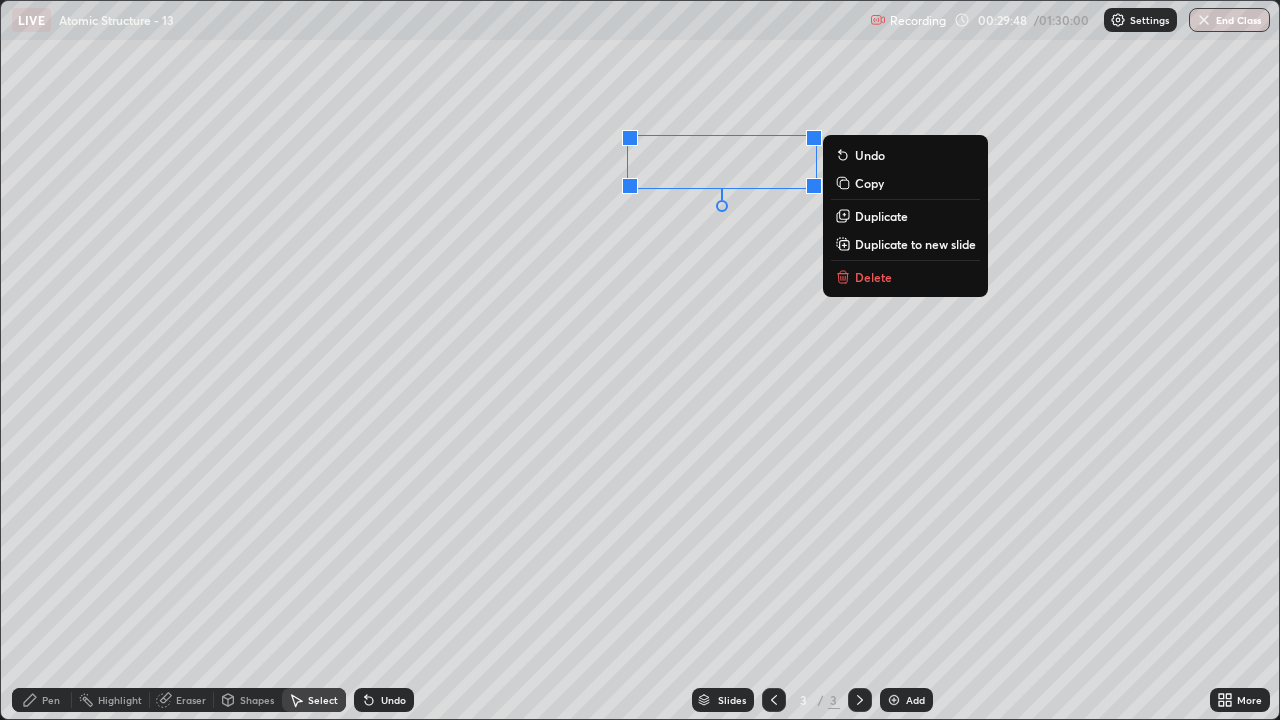 click on "Delete" at bounding box center (873, 277) 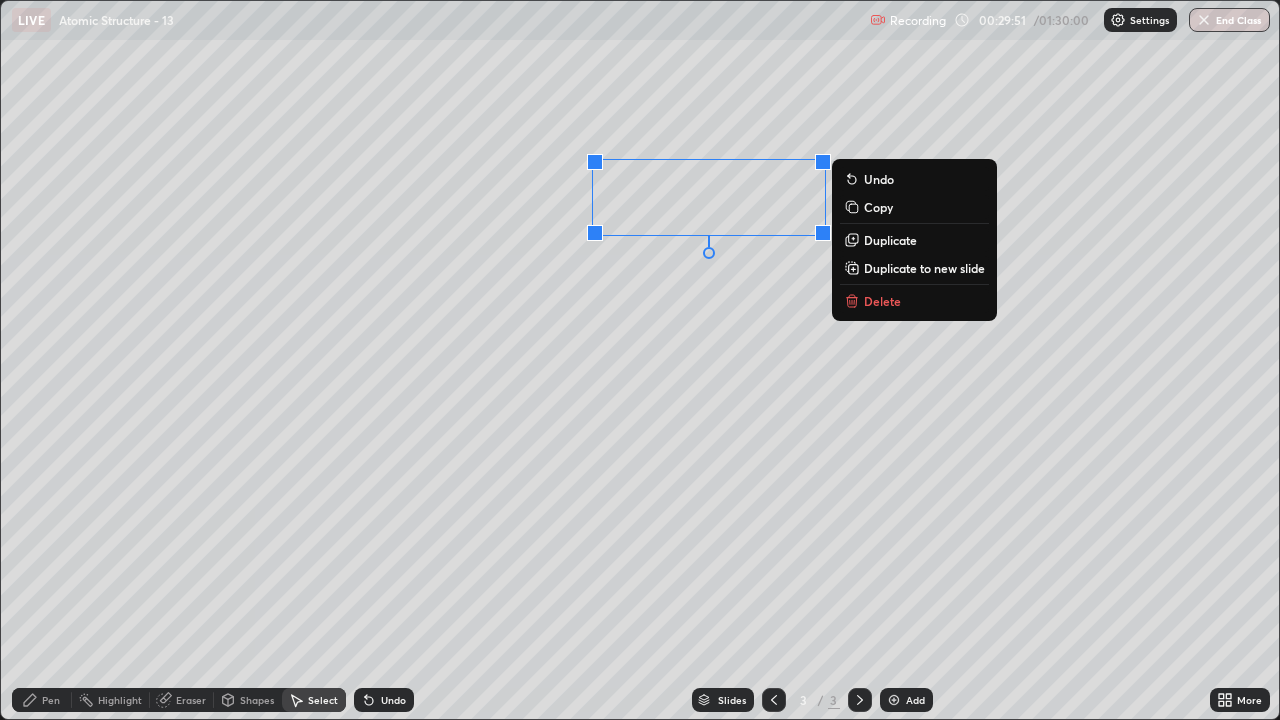 click on "Delete" at bounding box center [914, 301] 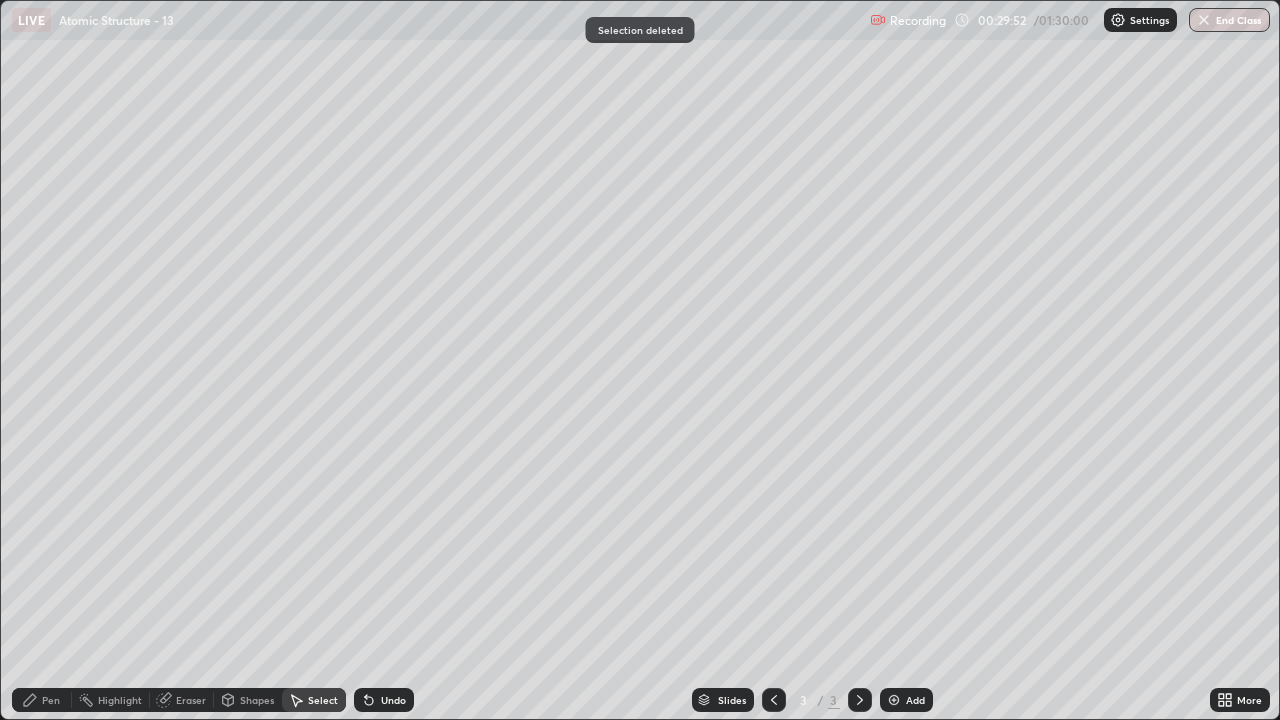 click on "Pen" at bounding box center [51, 700] 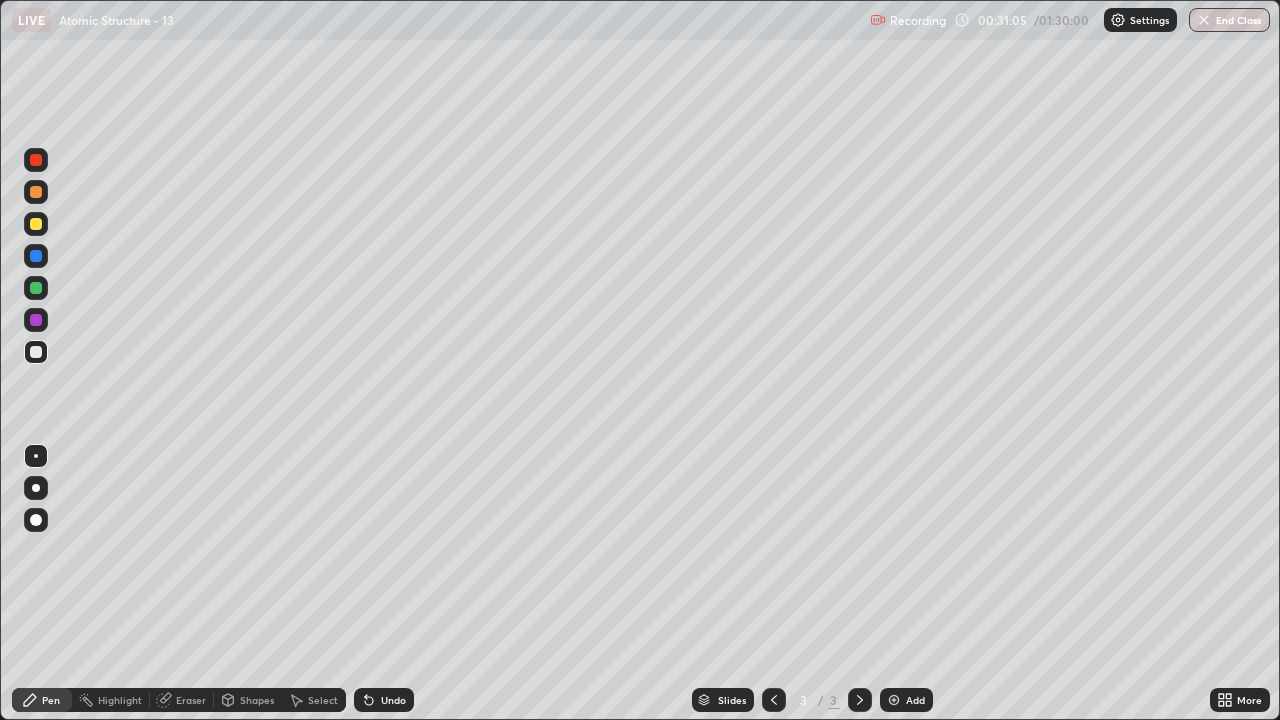 click on "Undo" at bounding box center [393, 700] 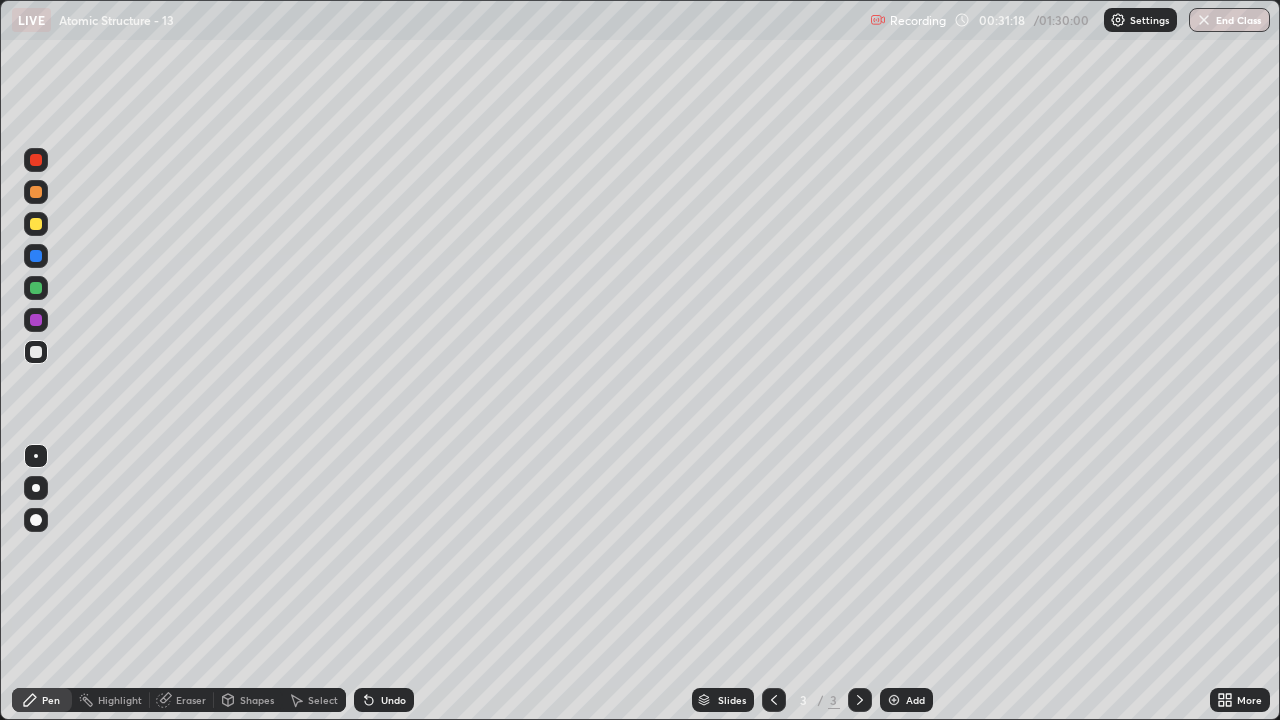 click on "Undo" at bounding box center (393, 700) 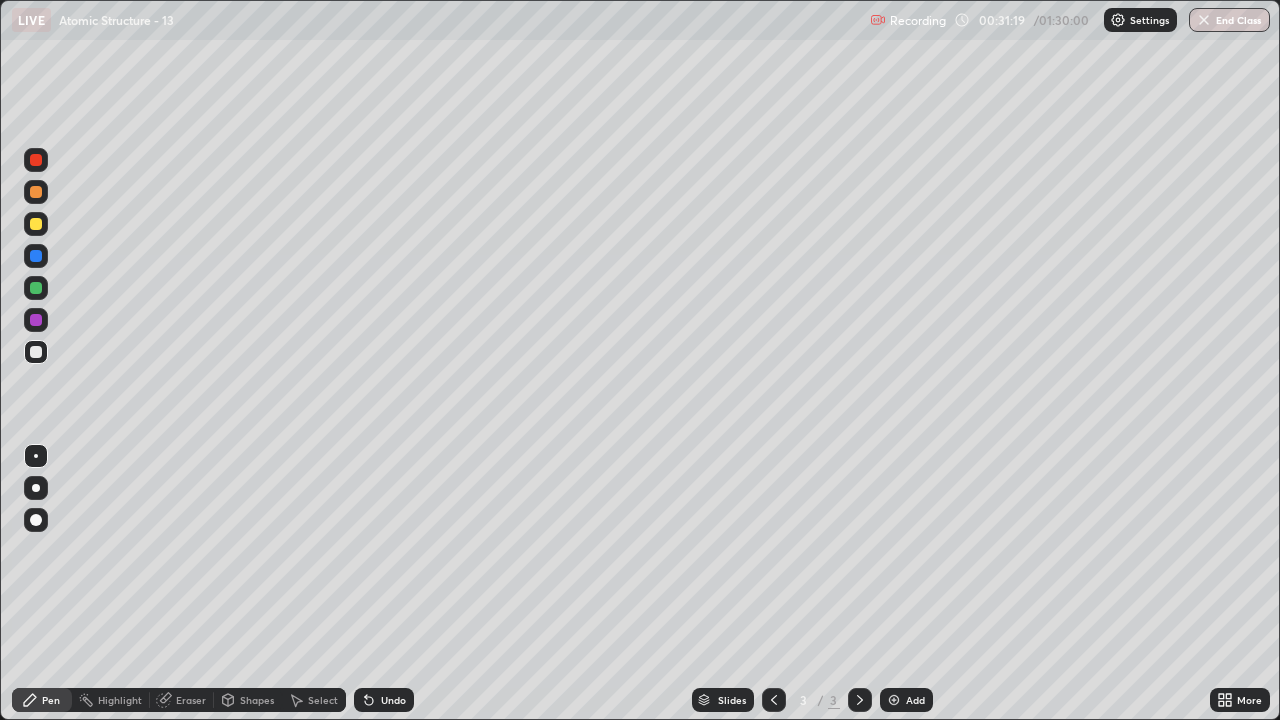 click on "Undo" at bounding box center [393, 700] 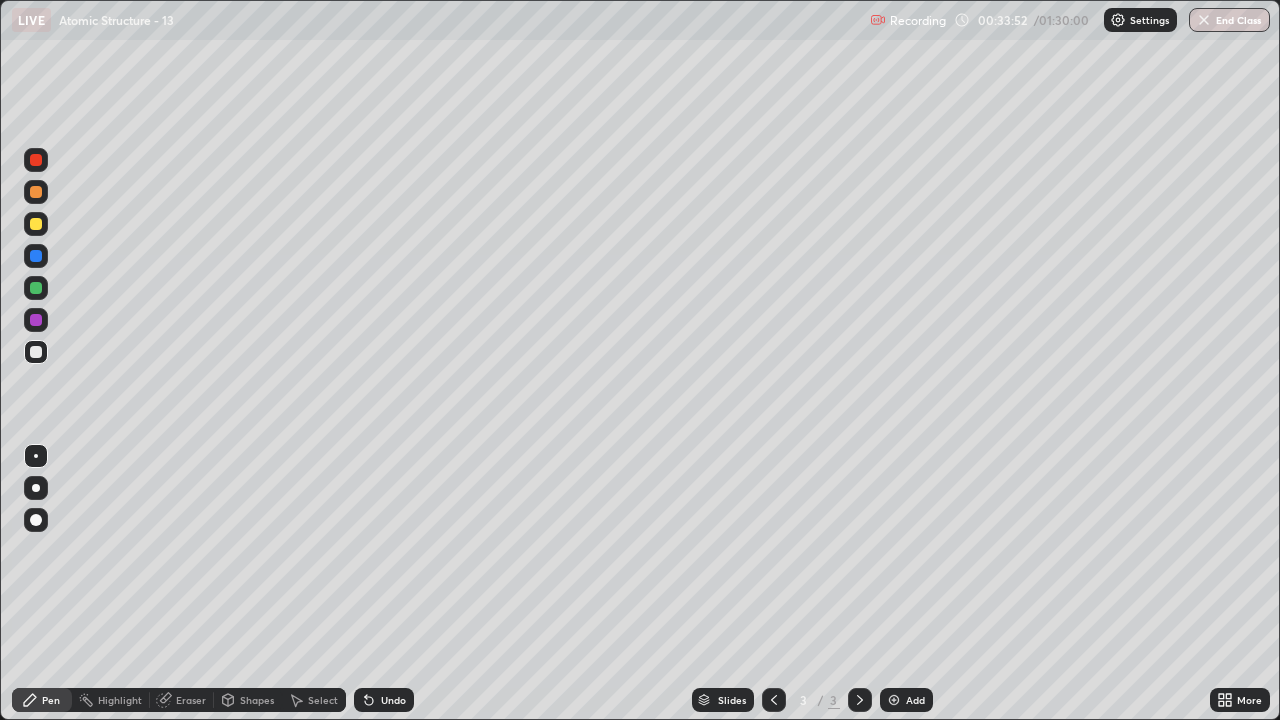 click on "Add" at bounding box center (915, 700) 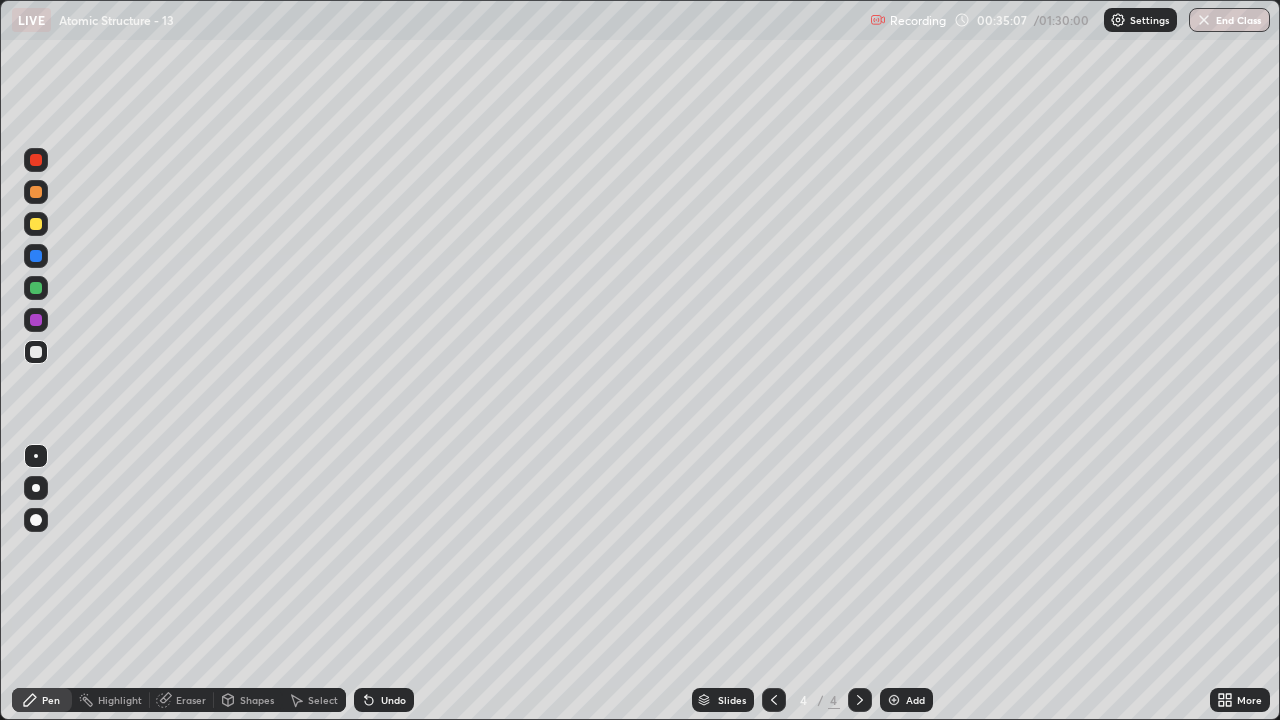 click on "Undo" at bounding box center (384, 700) 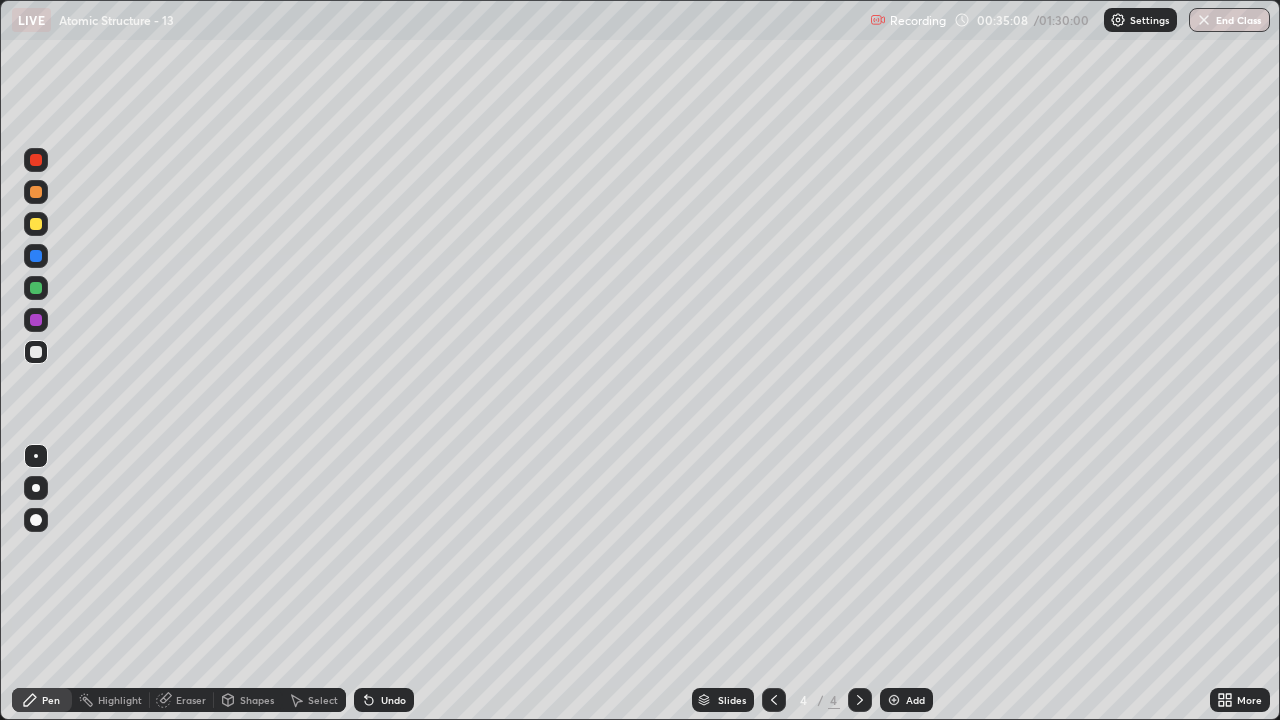 click on "Undo" at bounding box center (384, 700) 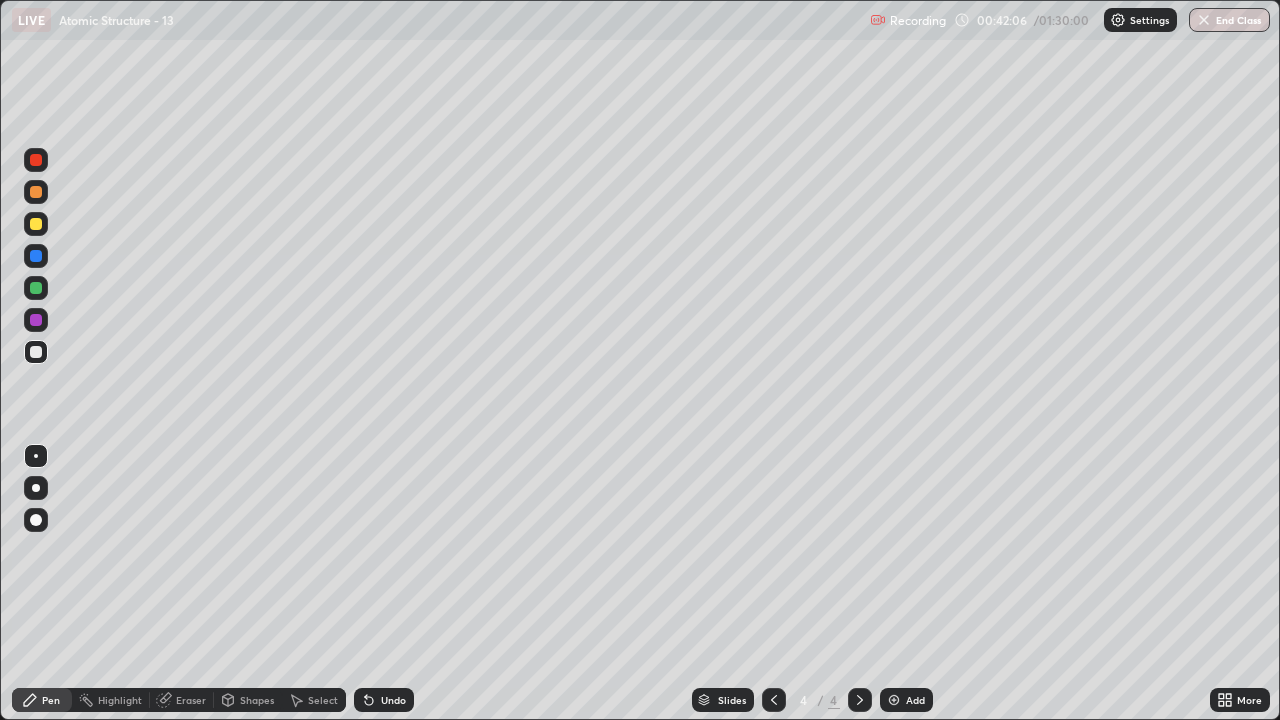 click on "Add" at bounding box center [915, 700] 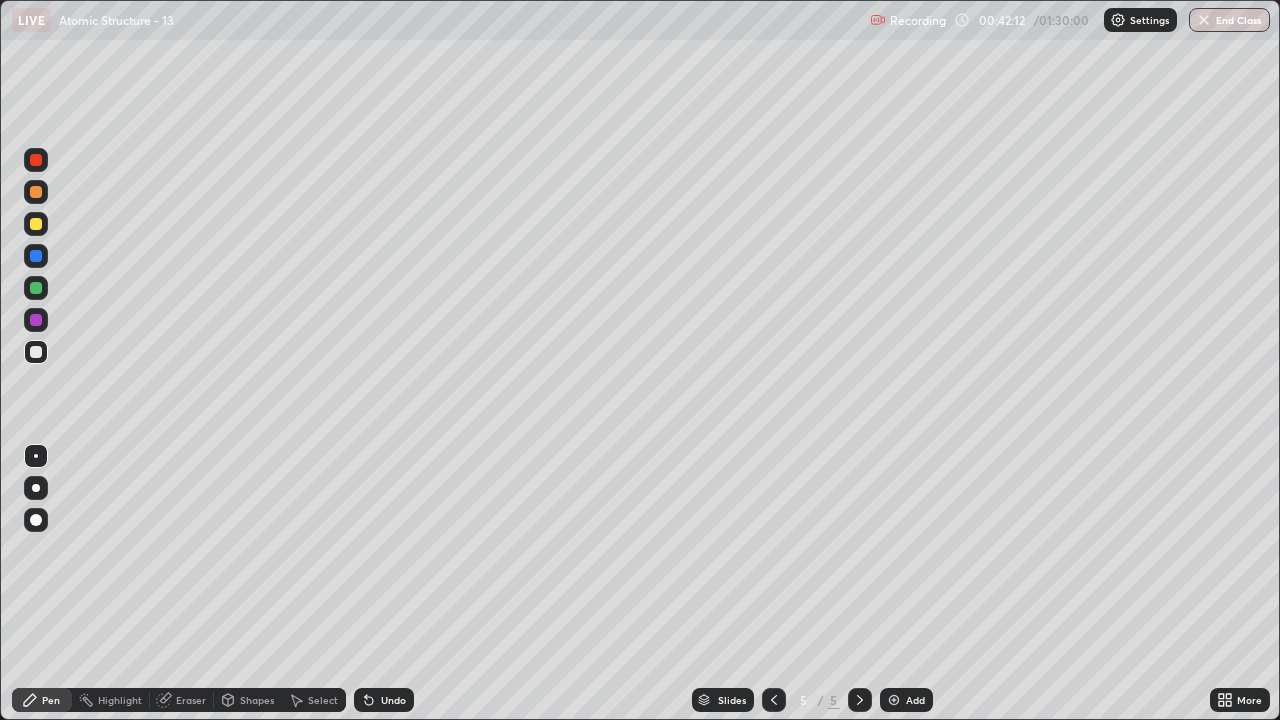 click on "Undo" at bounding box center [393, 700] 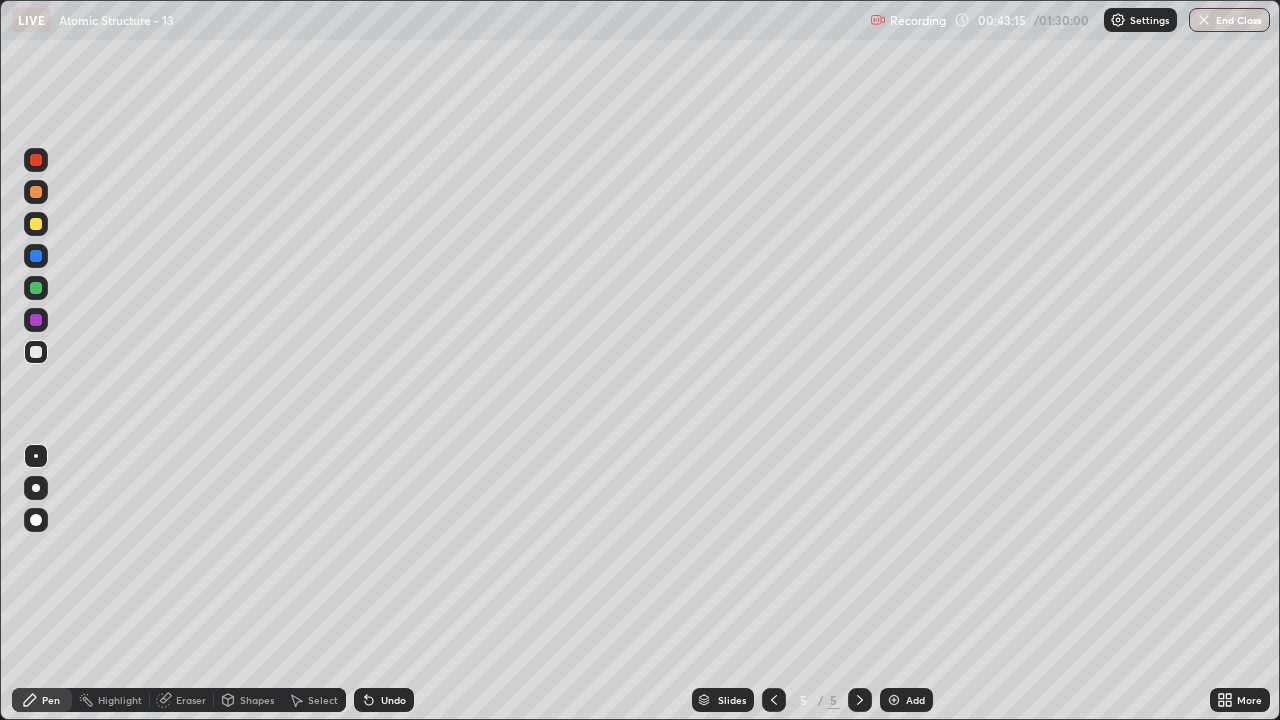 click on "Undo" at bounding box center [393, 700] 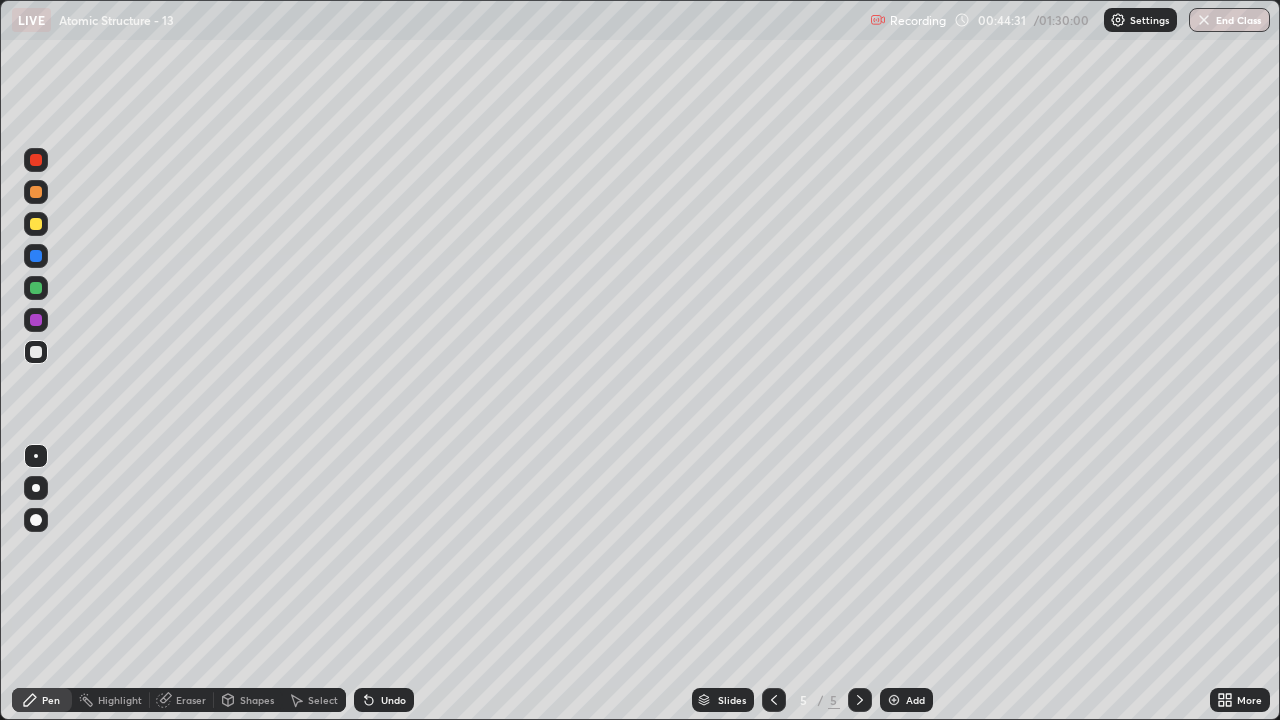 click at bounding box center (894, 700) 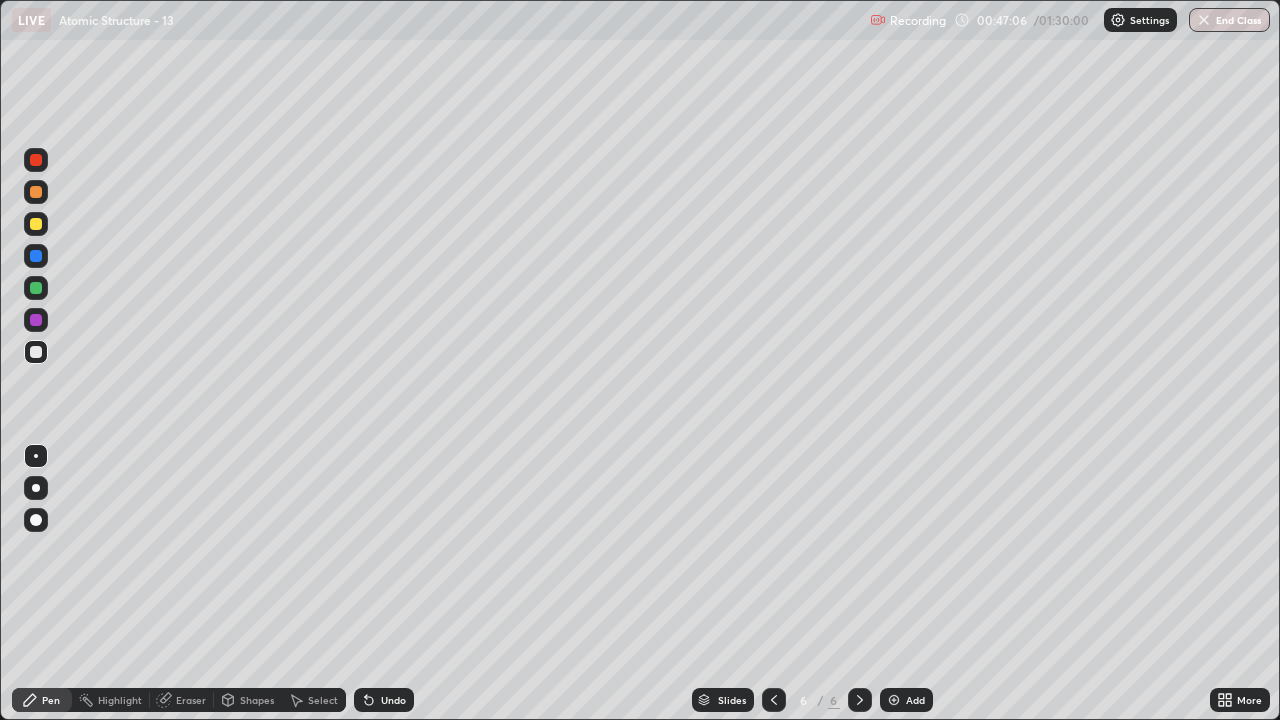 click 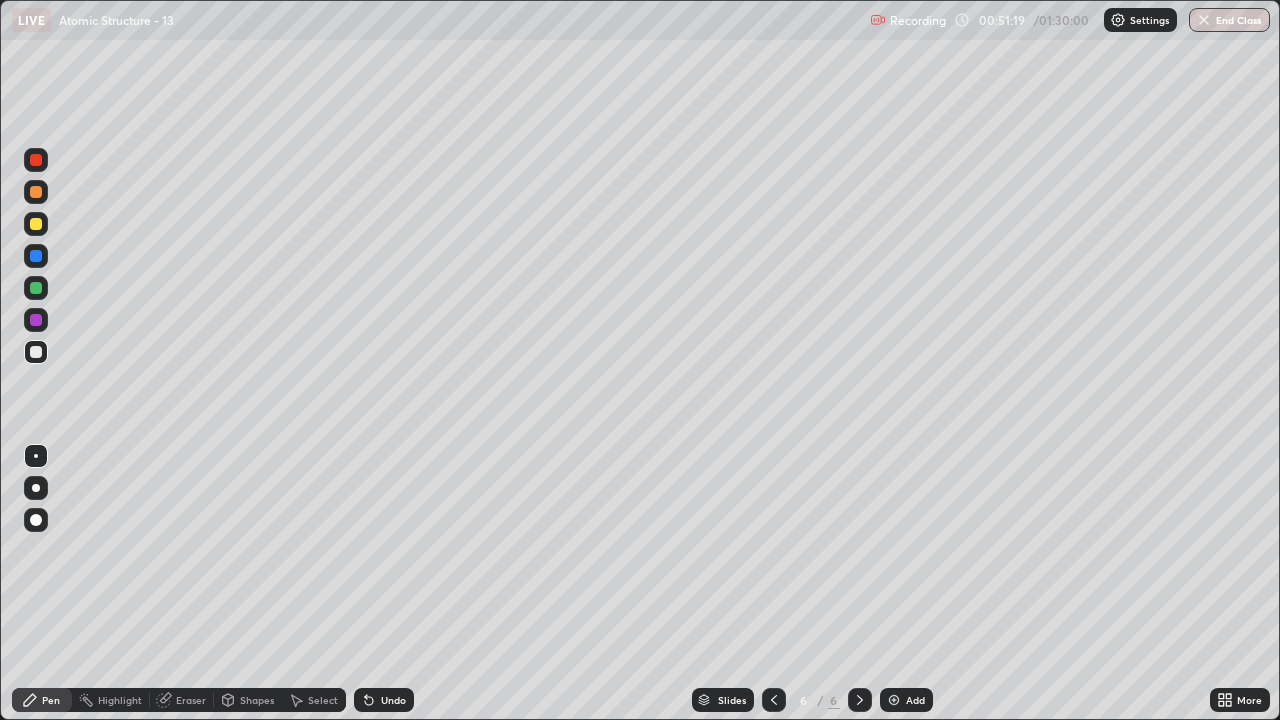 click at bounding box center [36, 288] 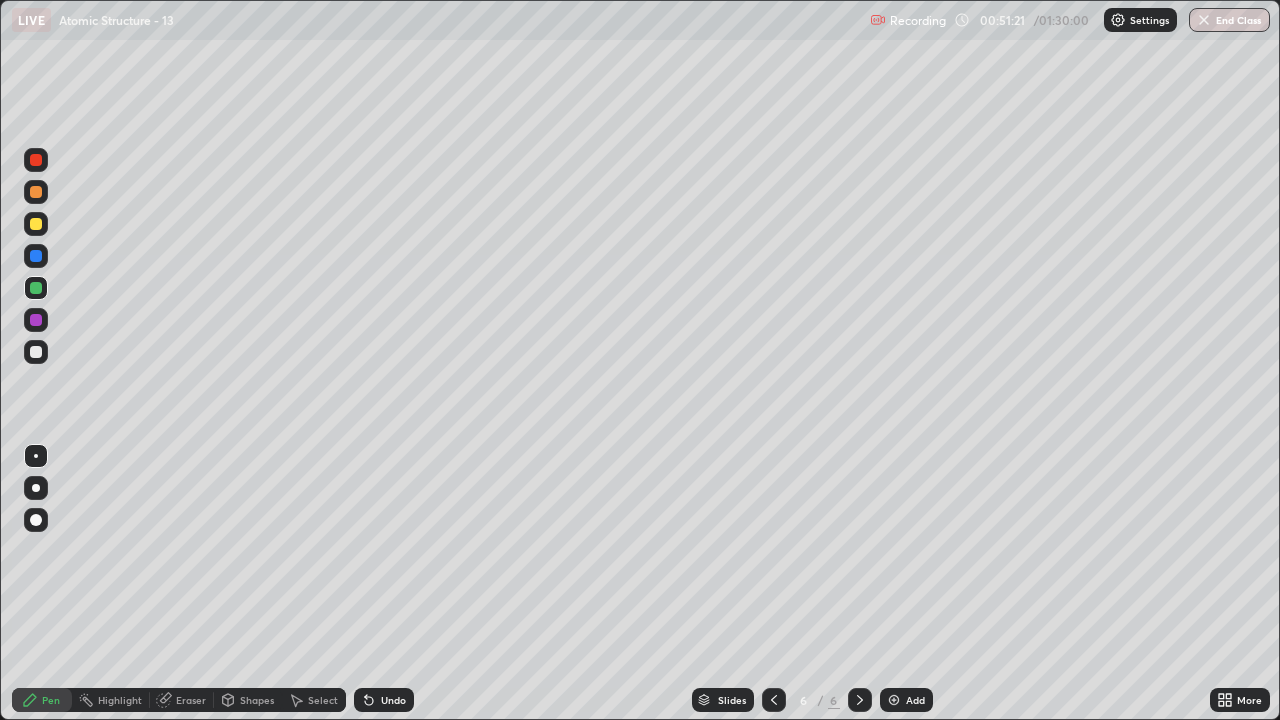 click on "Shapes" at bounding box center (248, 700) 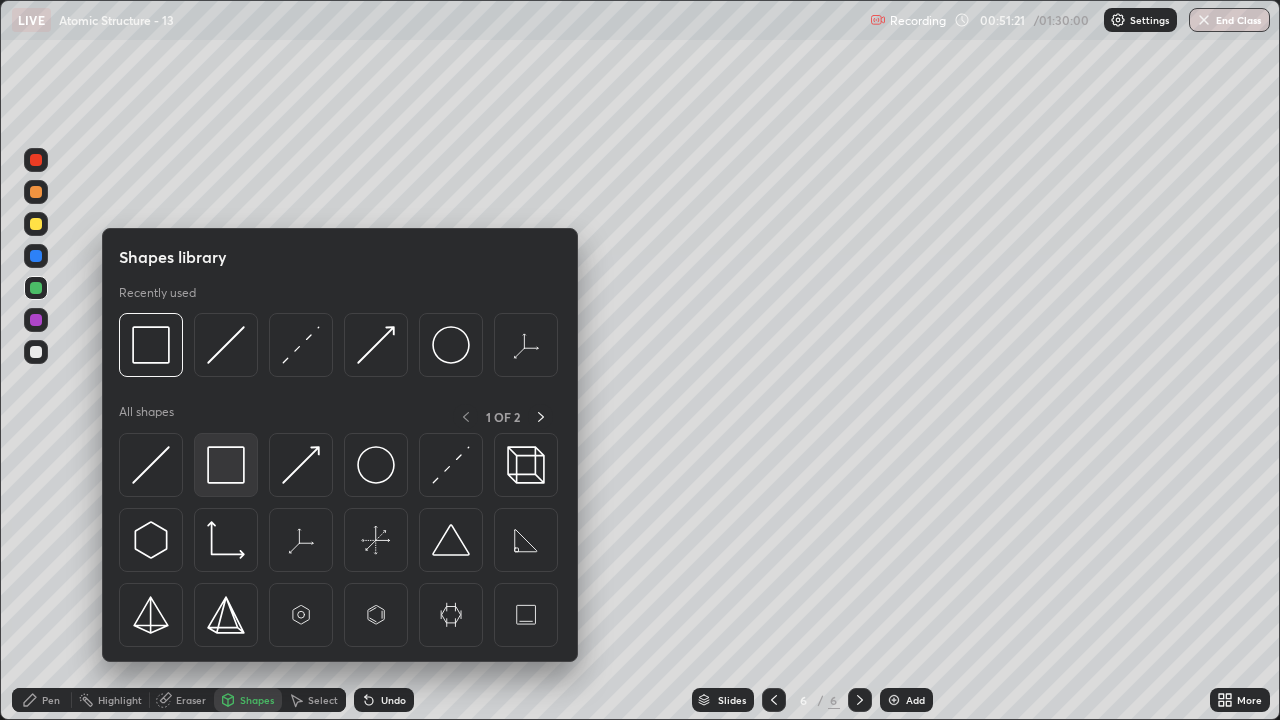 click at bounding box center (226, 465) 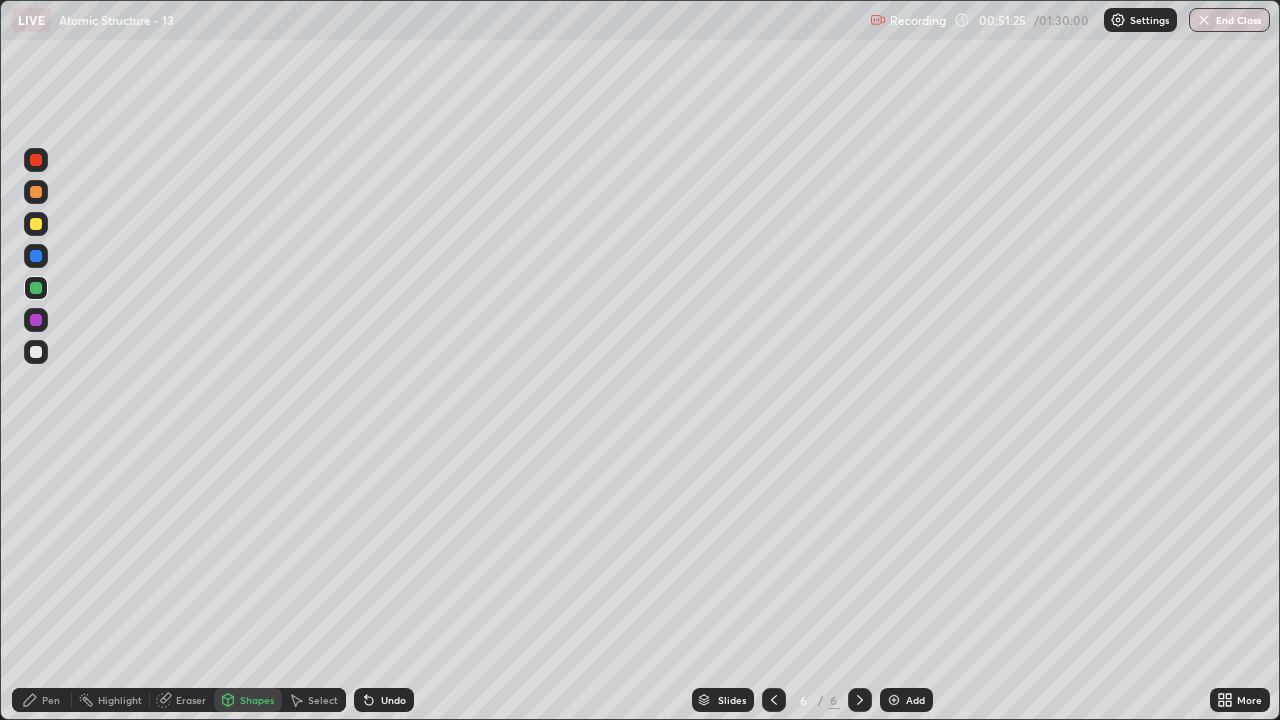 click at bounding box center [36, 352] 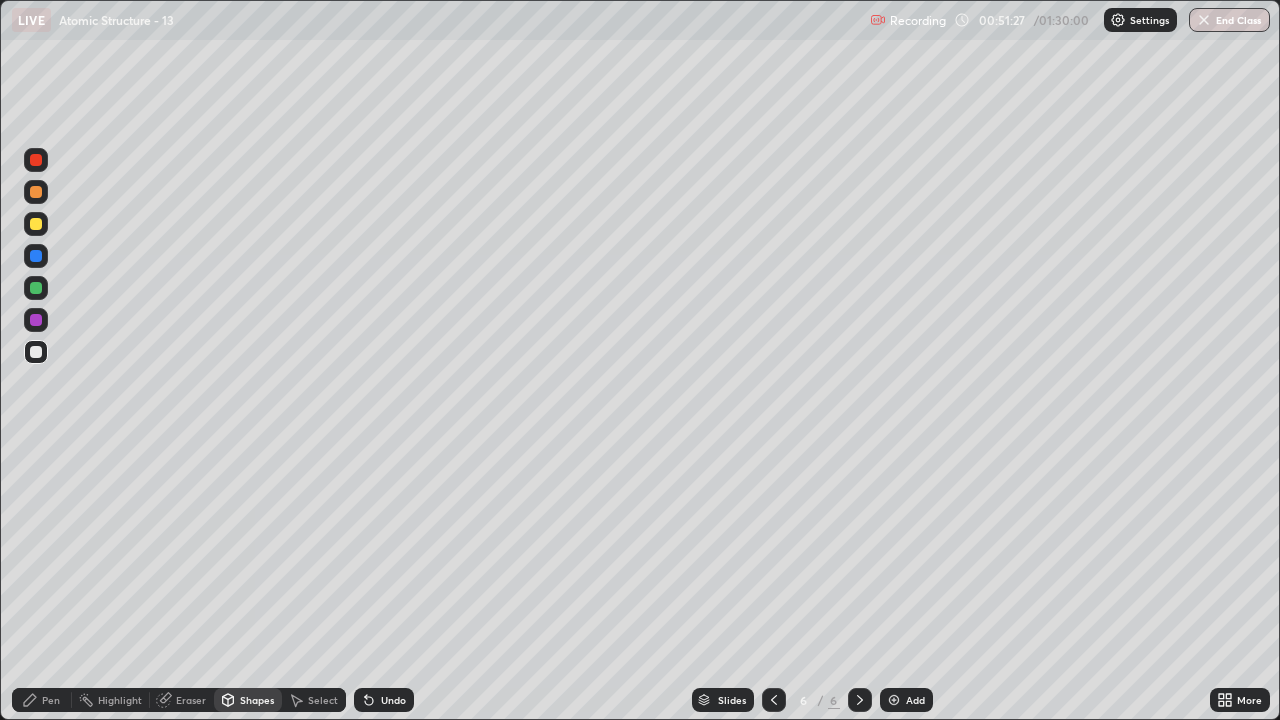 click at bounding box center (894, 700) 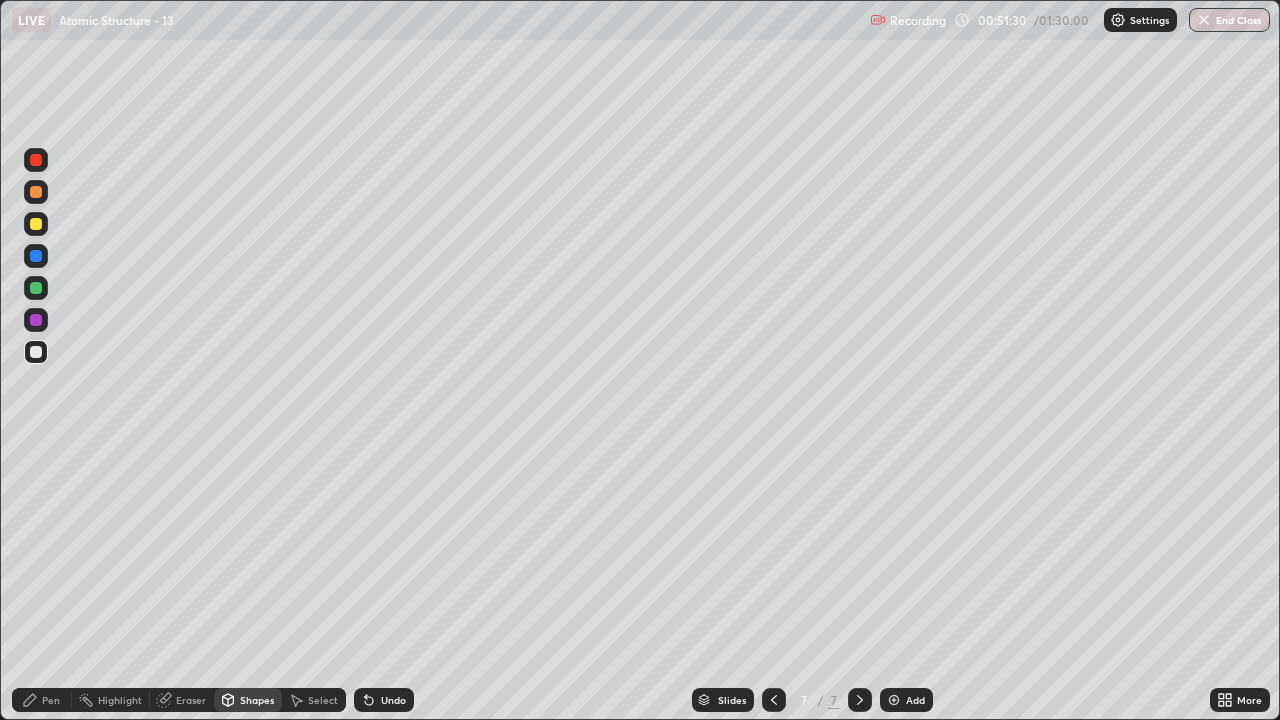 click 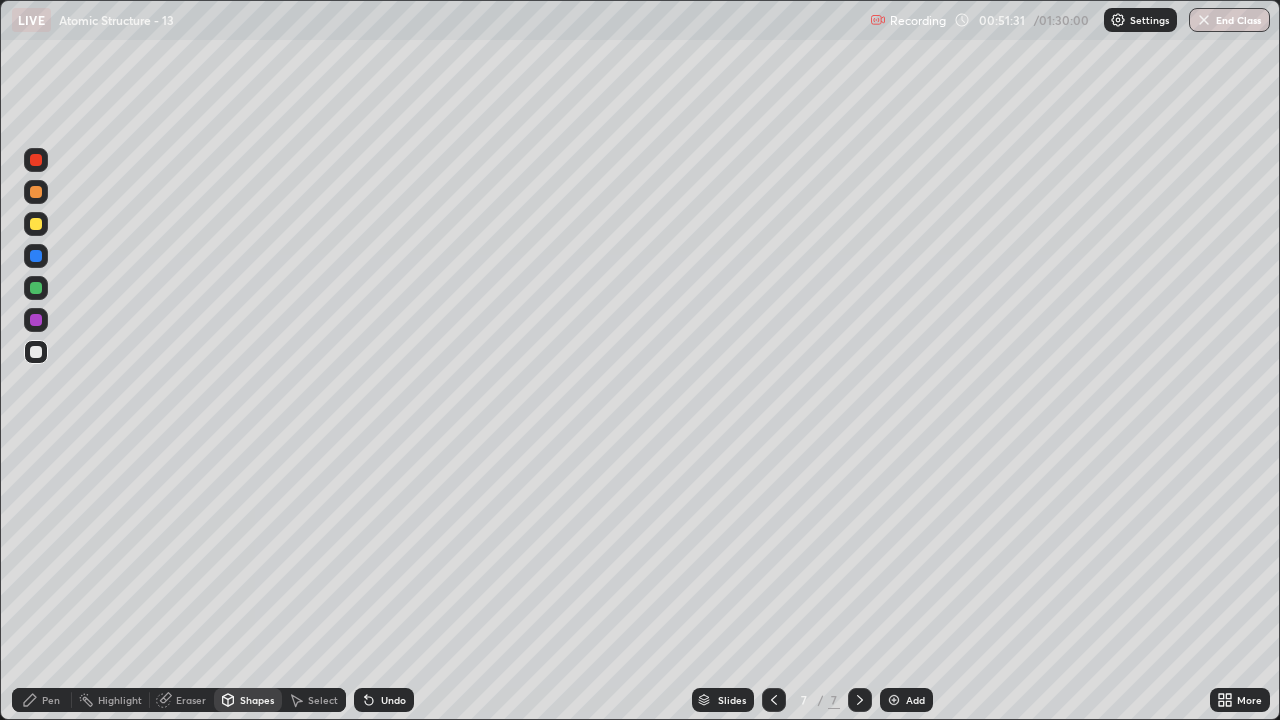 click on "Pen" at bounding box center (51, 700) 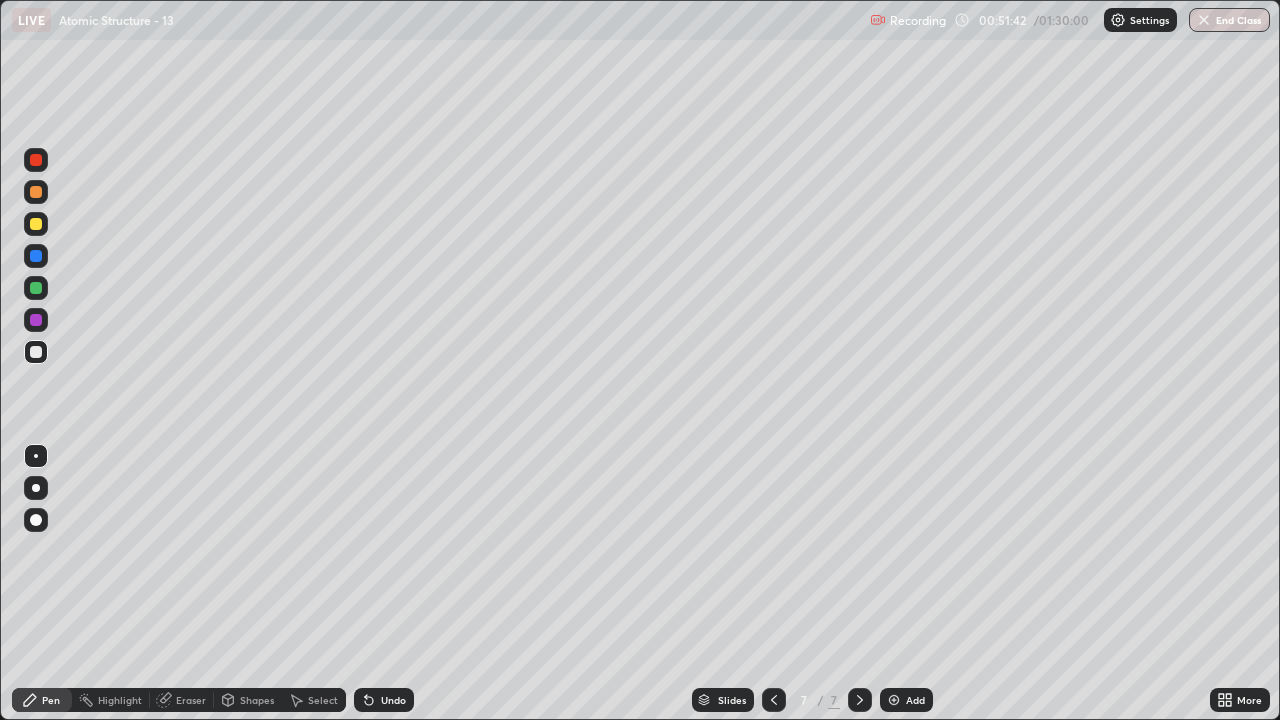 click 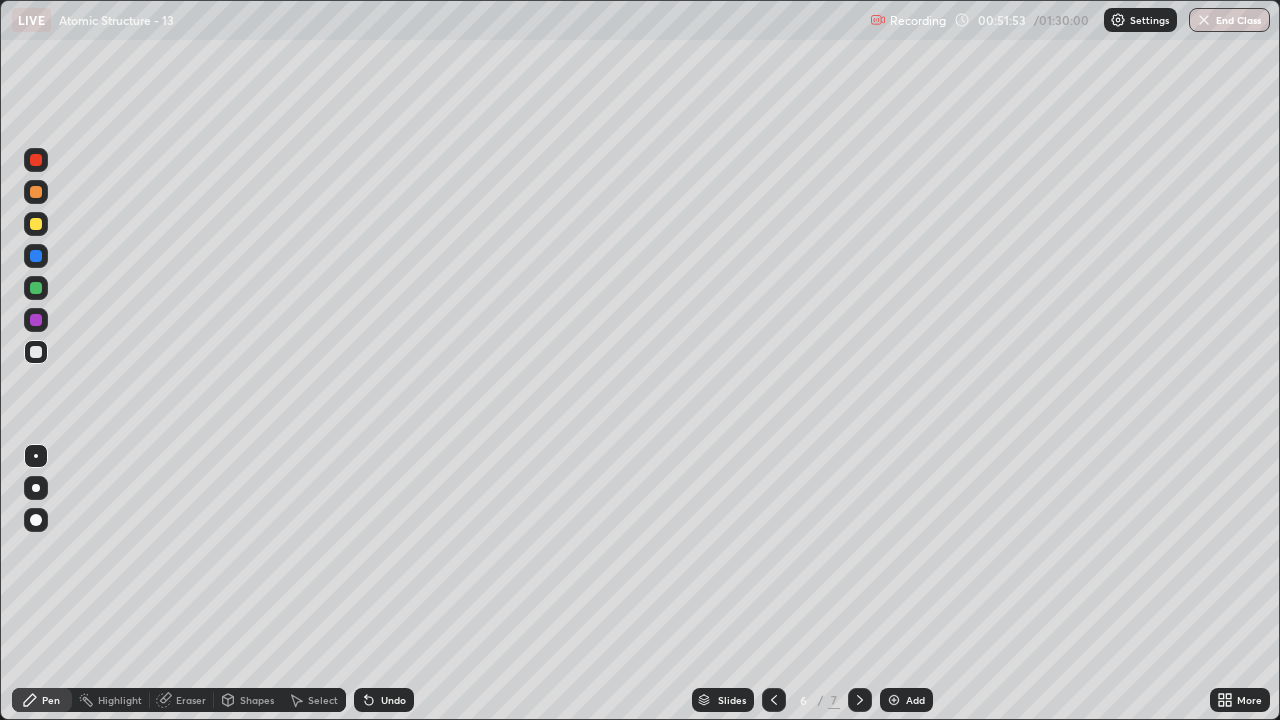 click 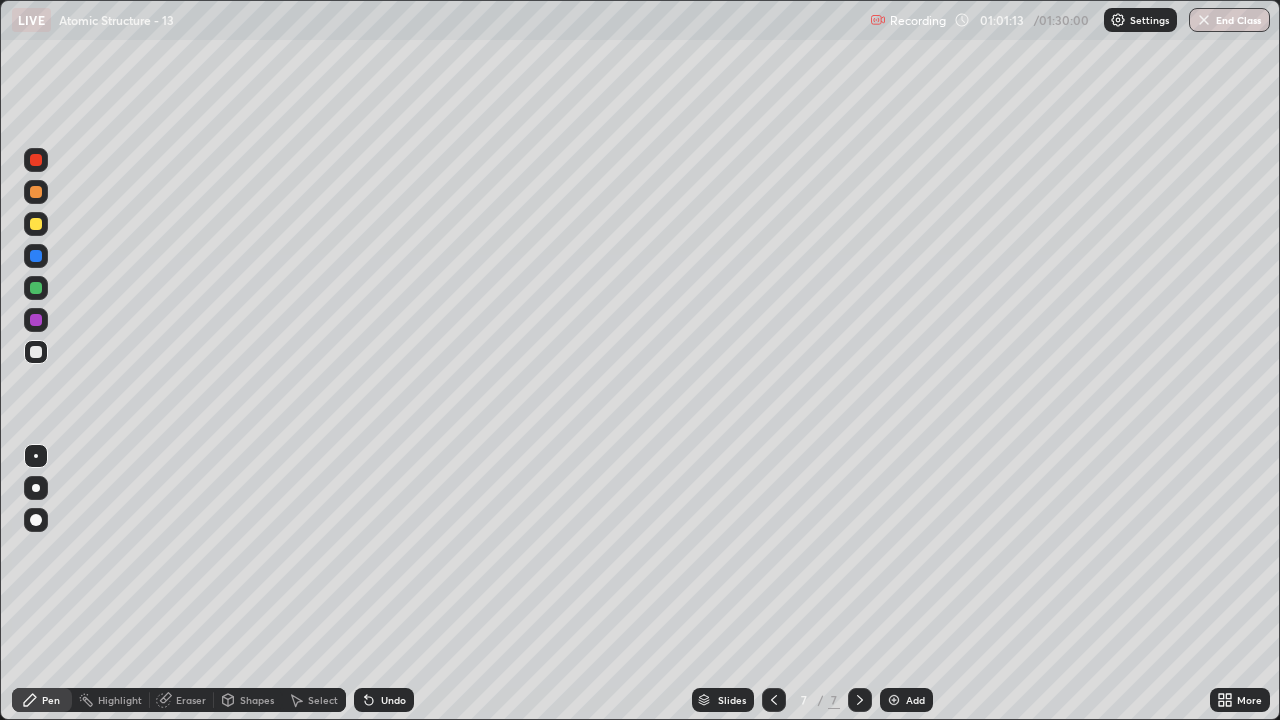 click at bounding box center (36, 288) 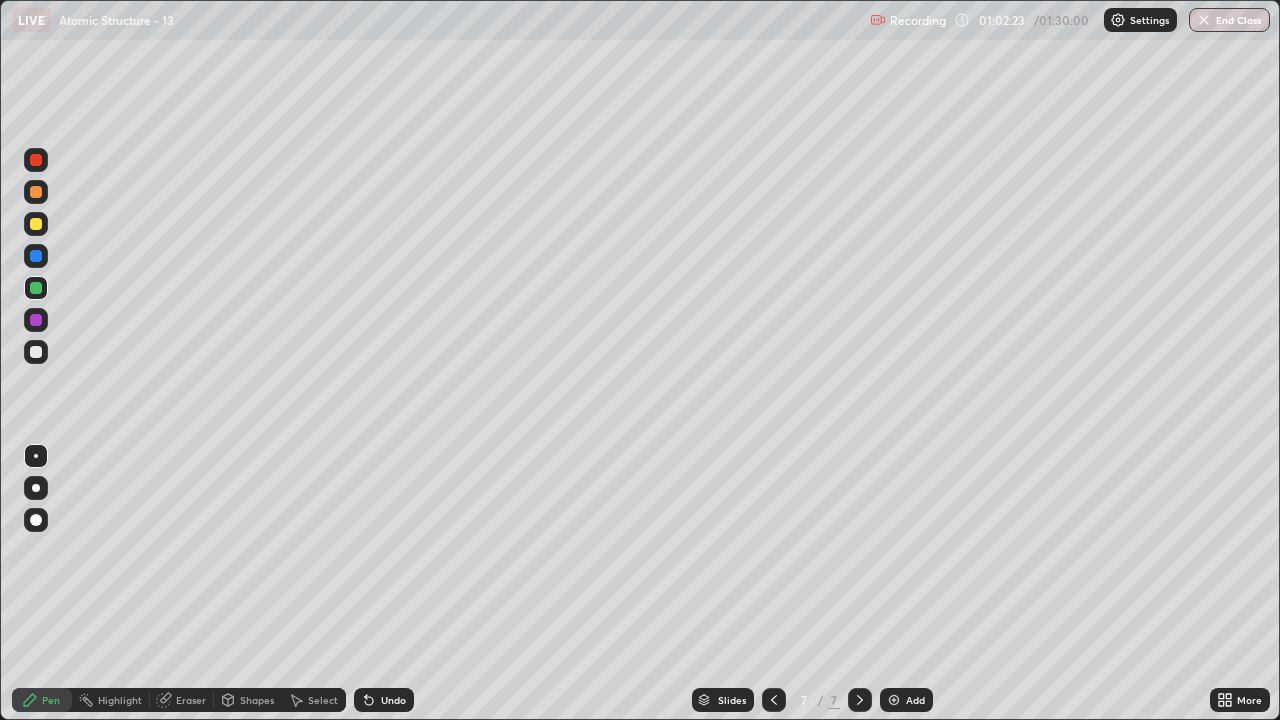click on "Add" at bounding box center [906, 700] 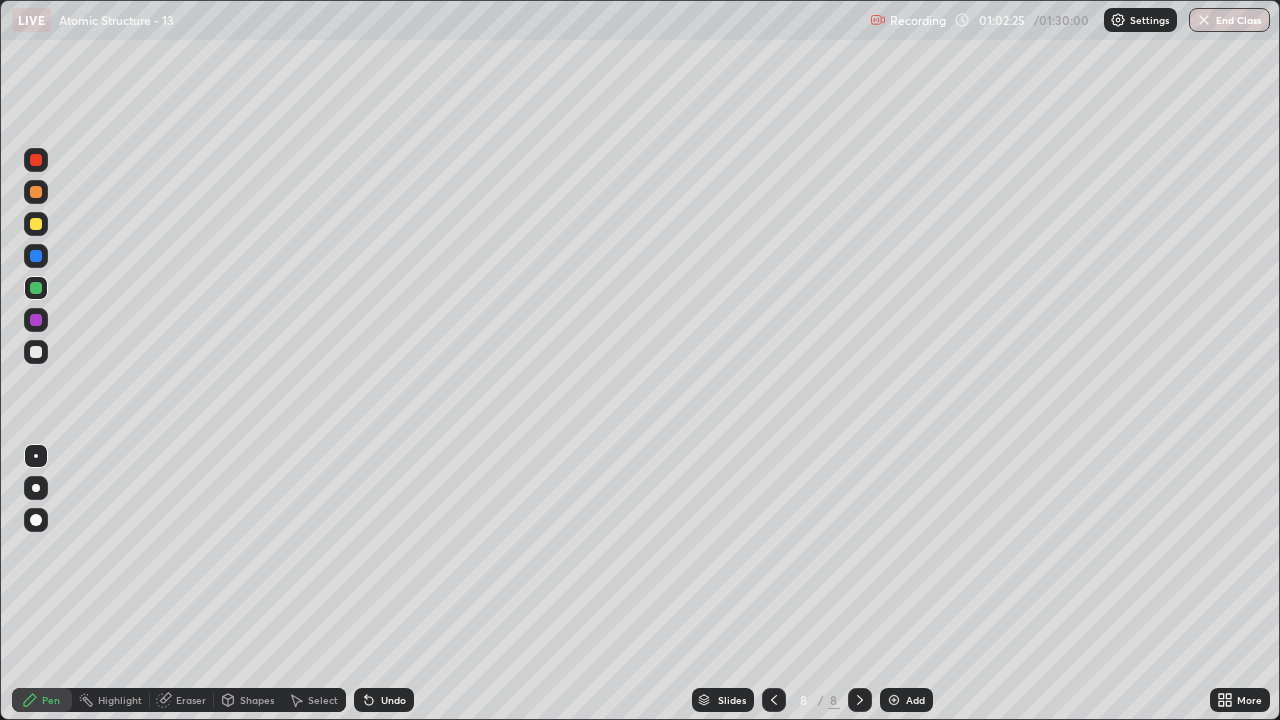 click at bounding box center [36, 352] 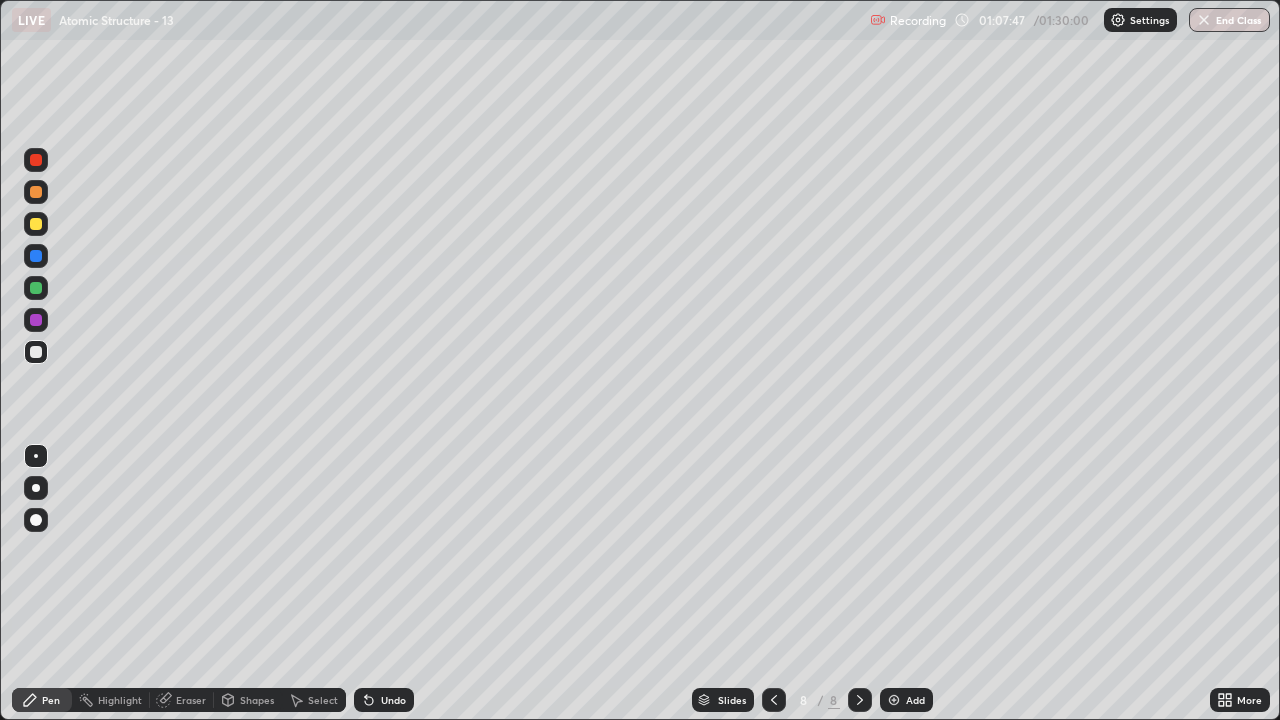 click on "Undo" at bounding box center [393, 700] 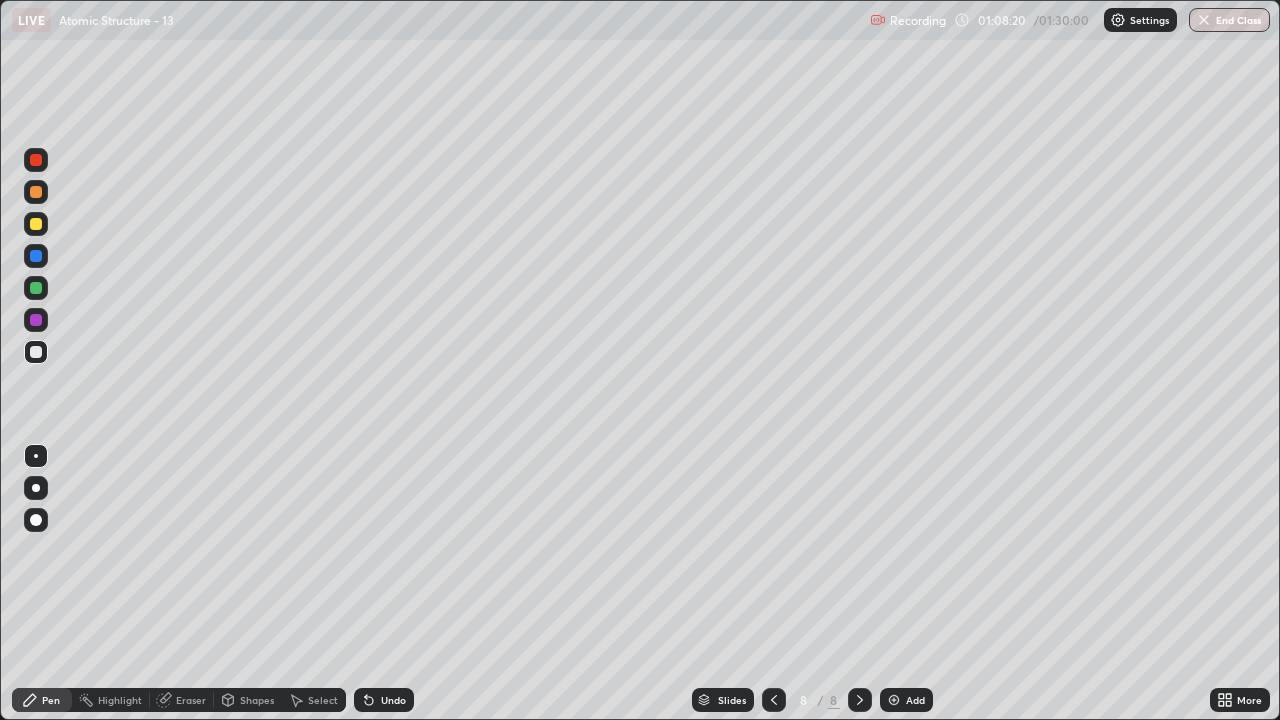 click on "Undo" at bounding box center [393, 700] 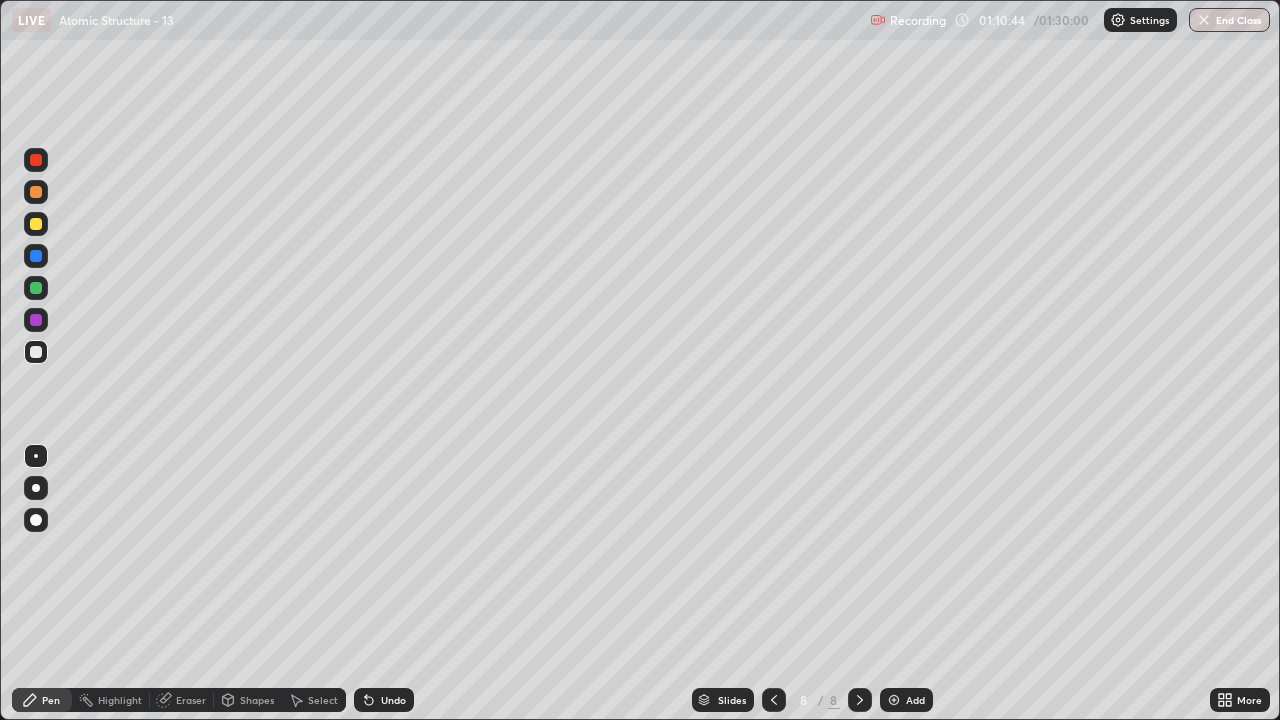 click 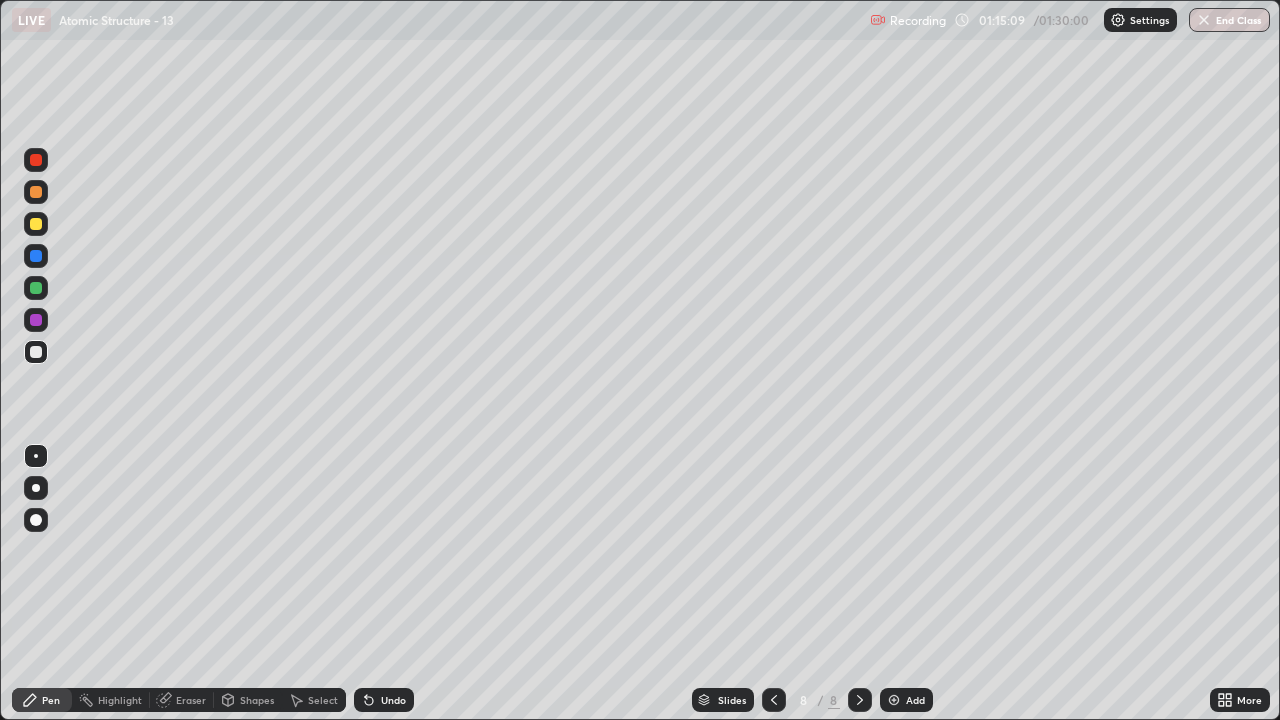click on "End Class" at bounding box center (1229, 20) 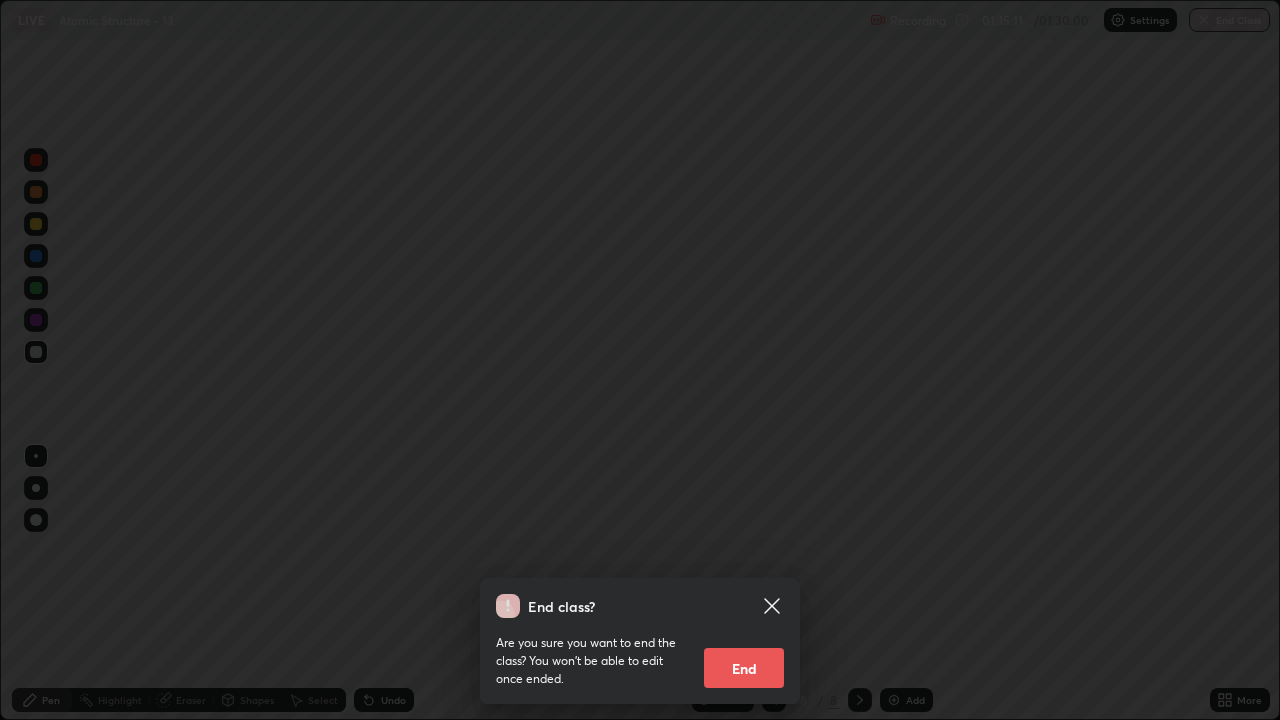 click on "End" at bounding box center (744, 668) 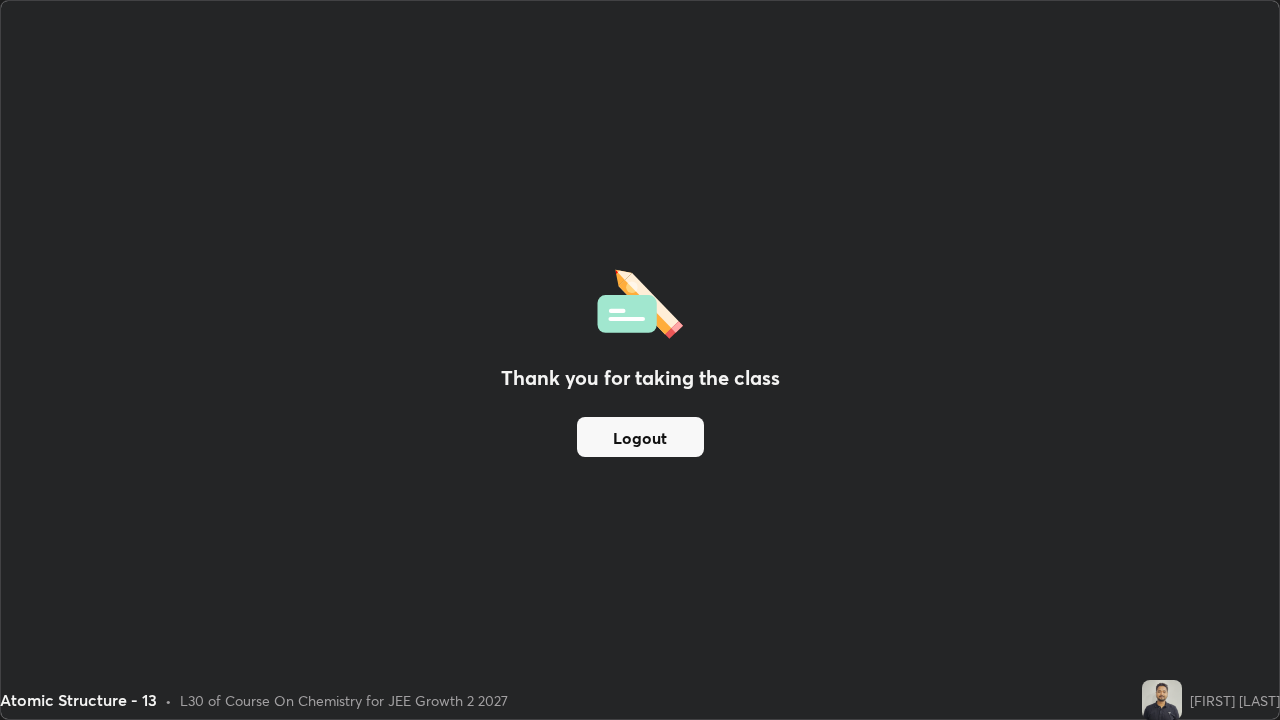 click on "Logout" at bounding box center (640, 437) 